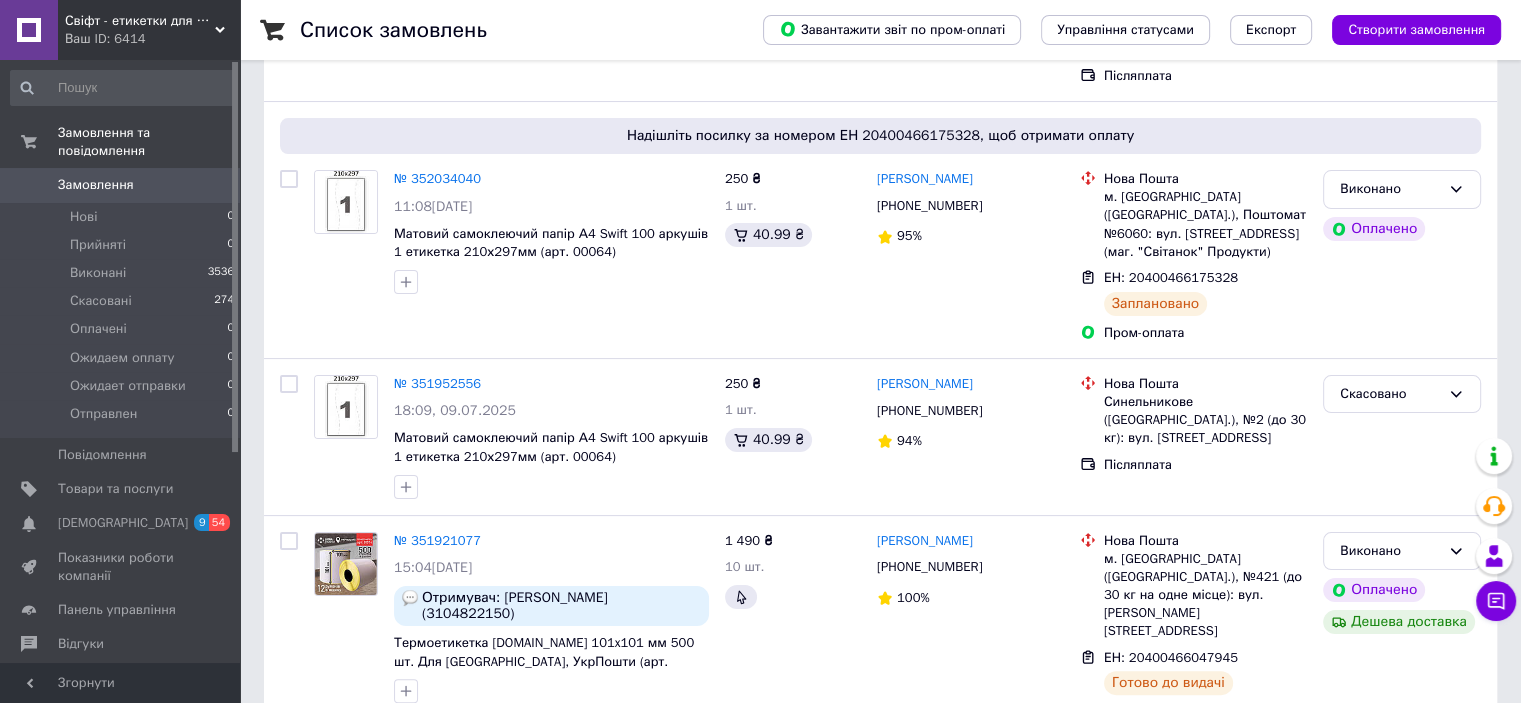scroll, scrollTop: 300, scrollLeft: 0, axis: vertical 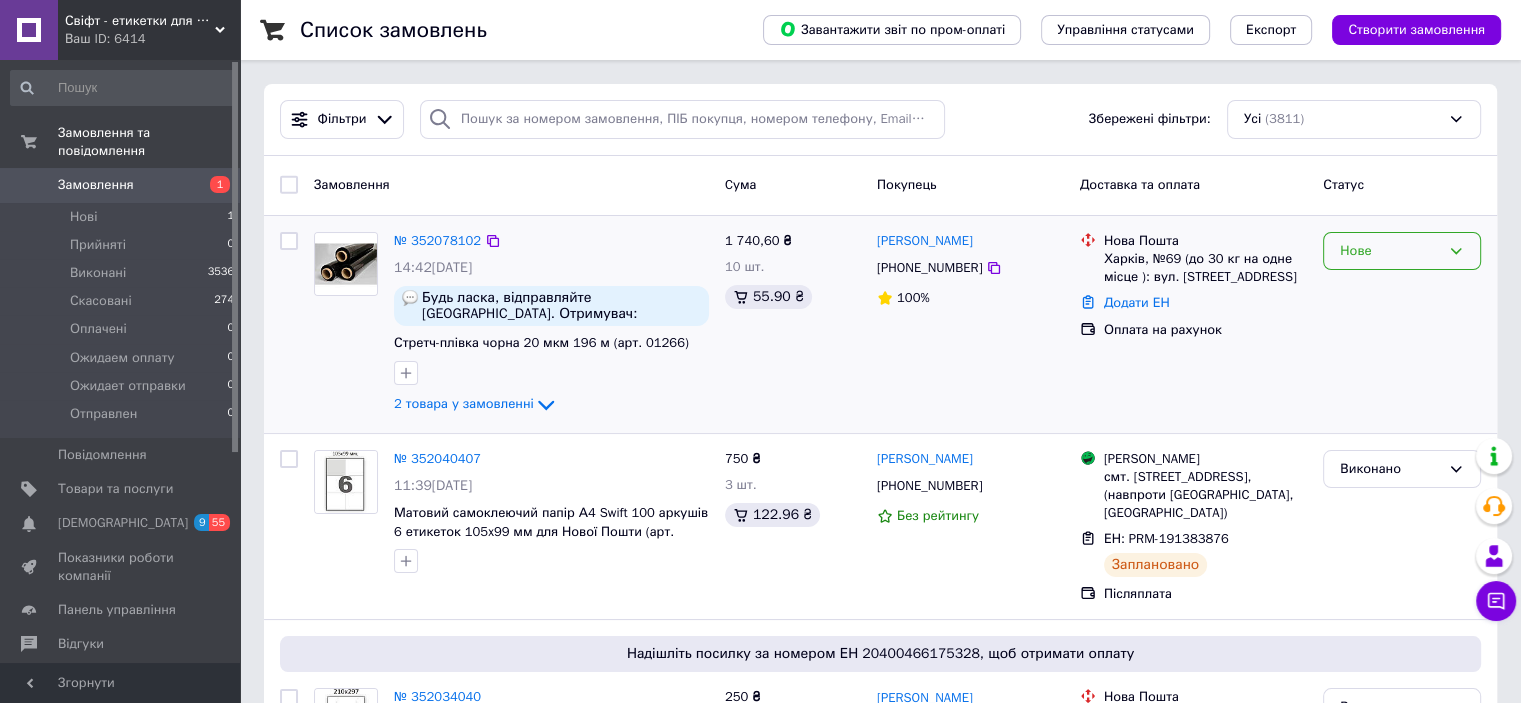 click on "Нове" at bounding box center [1402, 251] 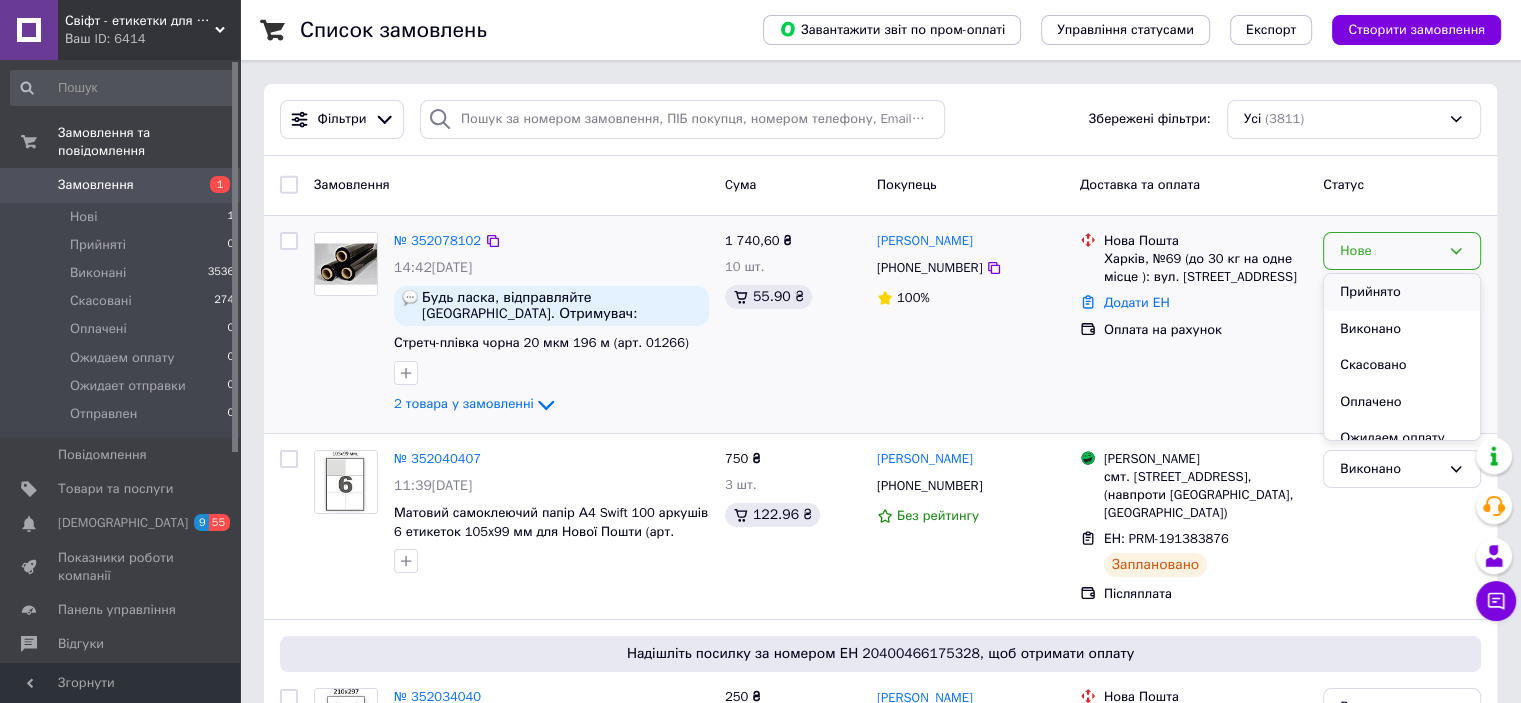 click on "Прийнято" at bounding box center [1402, 292] 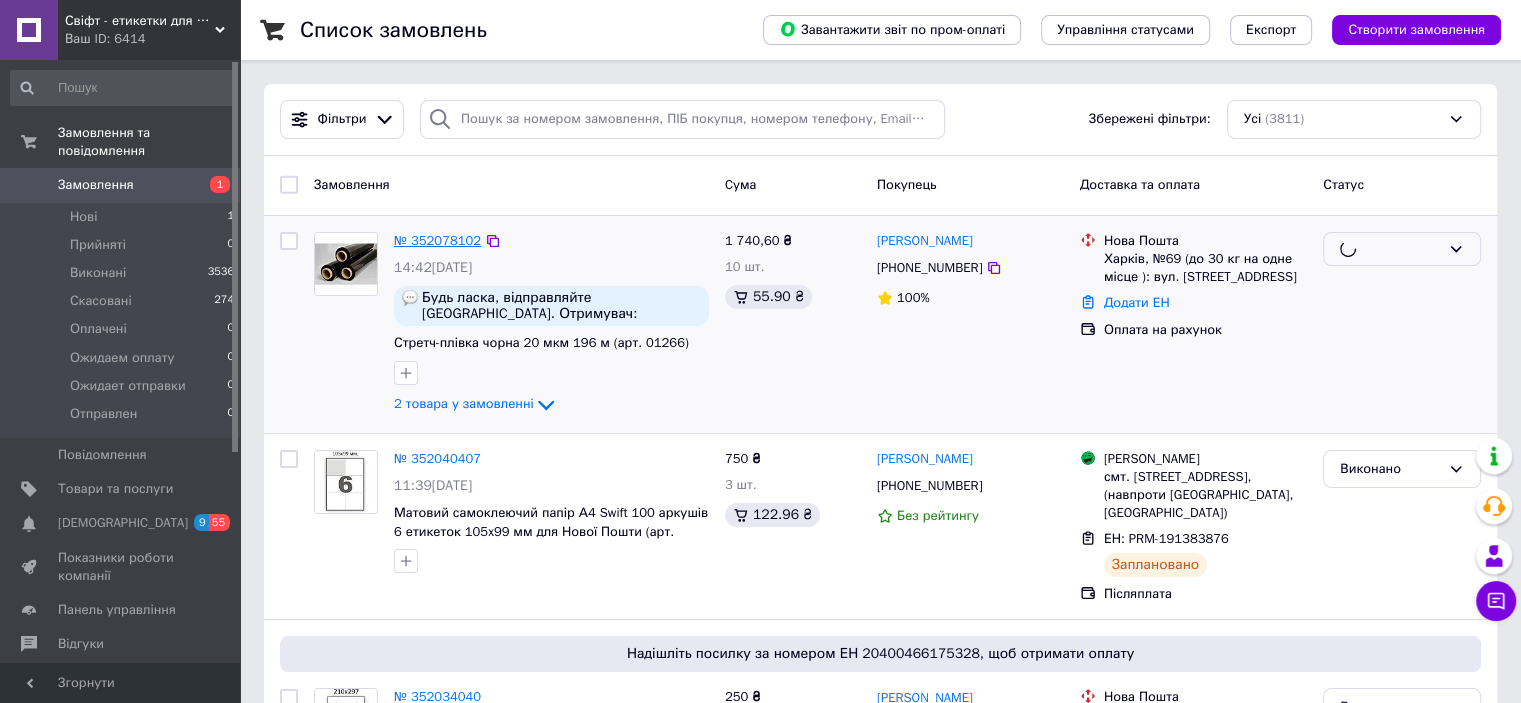 click on "№ 352078102" at bounding box center [437, 240] 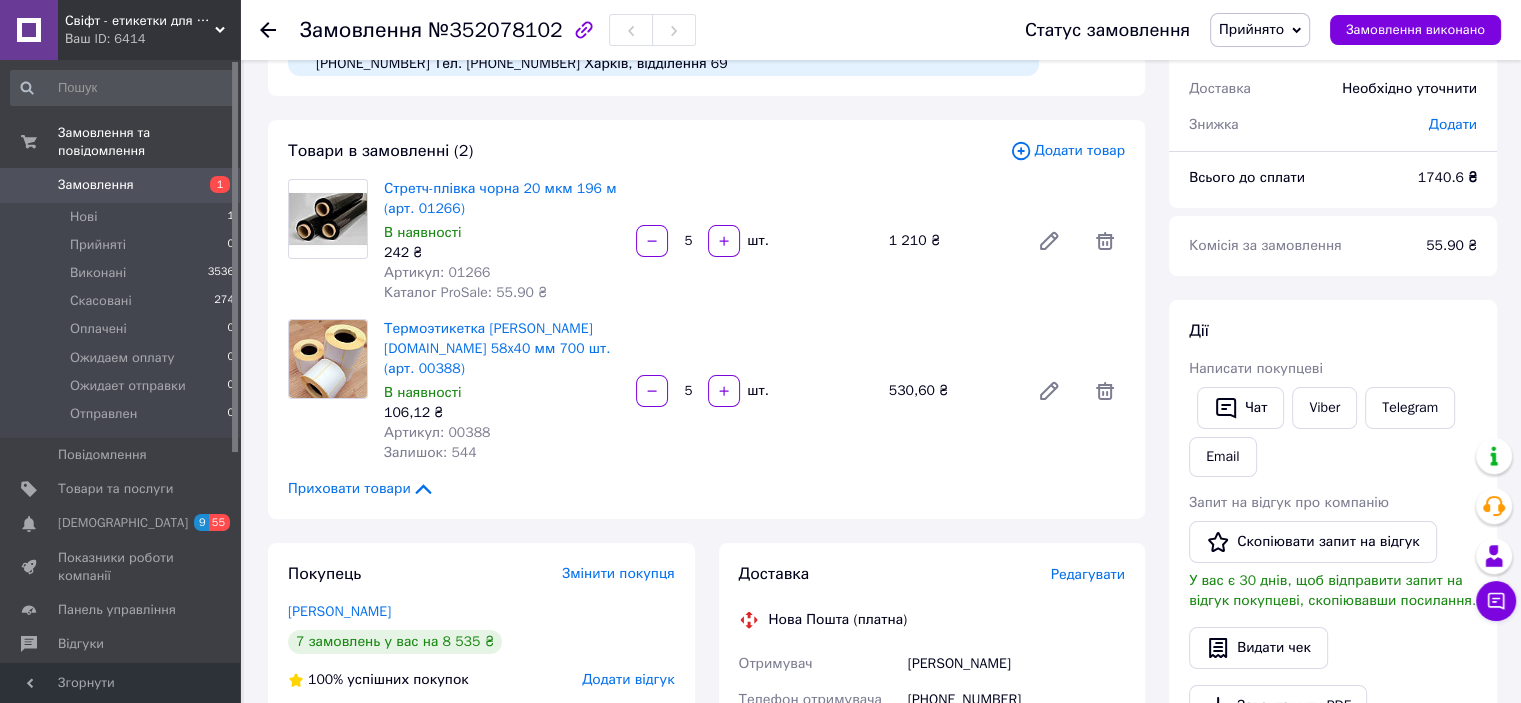 scroll, scrollTop: 0, scrollLeft: 0, axis: both 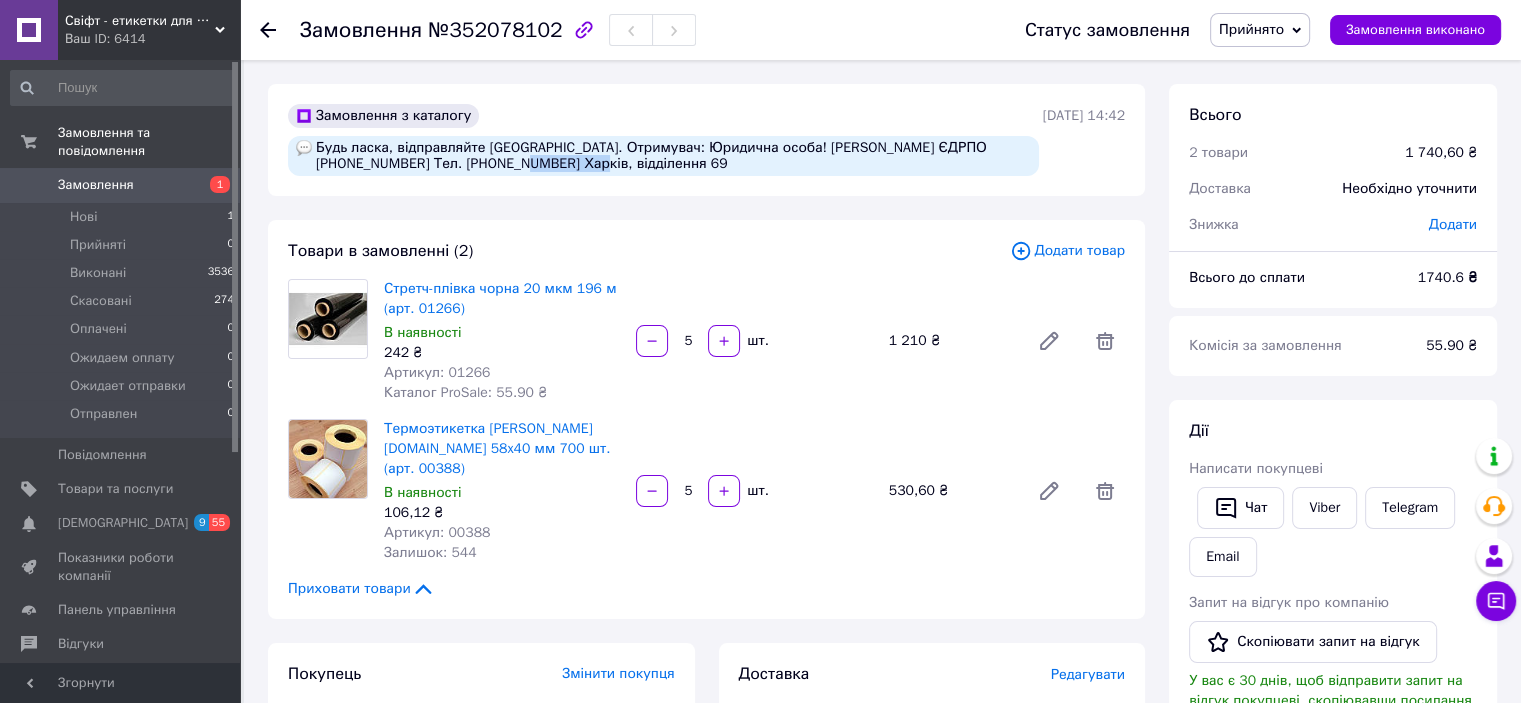 drag, startPoint x: 576, startPoint y: 165, endPoint x: 502, endPoint y: 158, distance: 74.330345 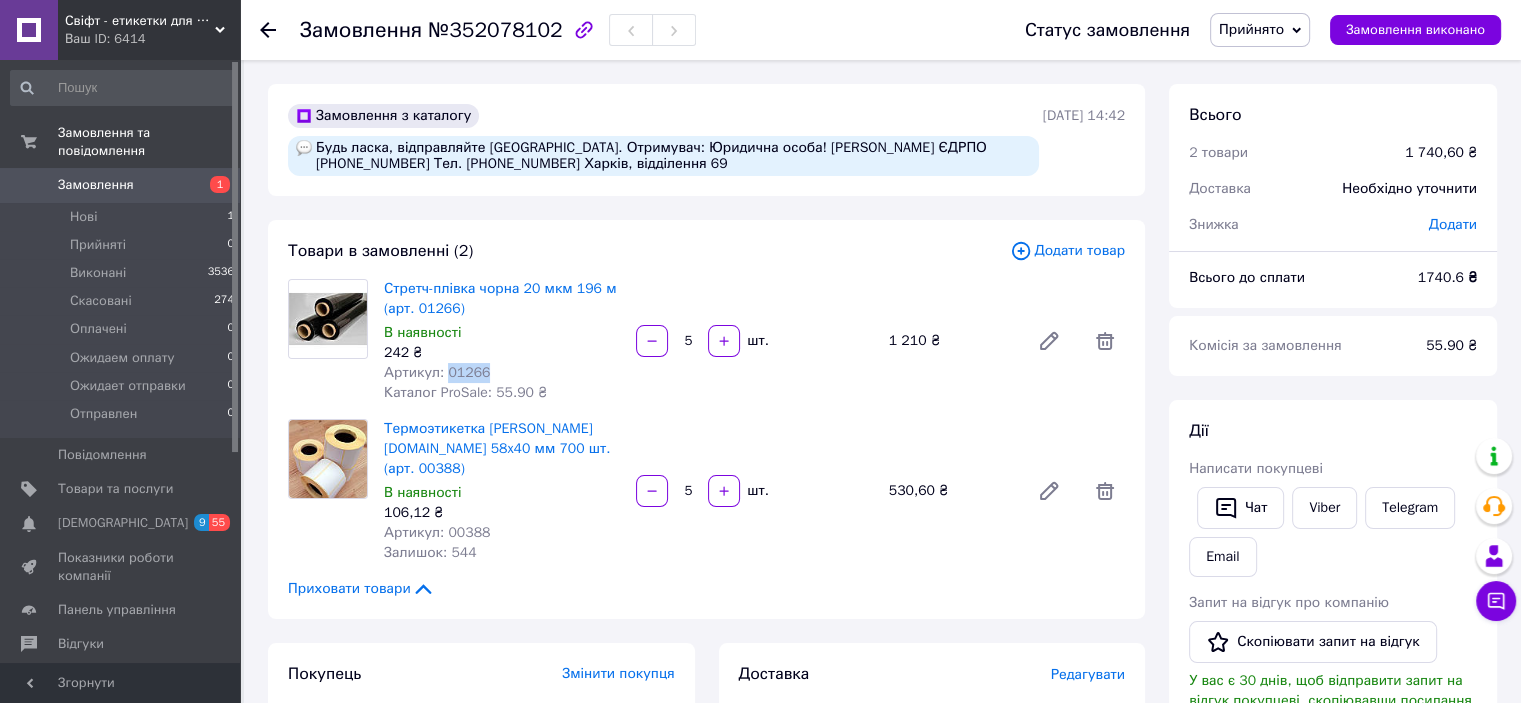 drag, startPoint x: 464, startPoint y: 373, endPoint x: 445, endPoint y: 374, distance: 19.026299 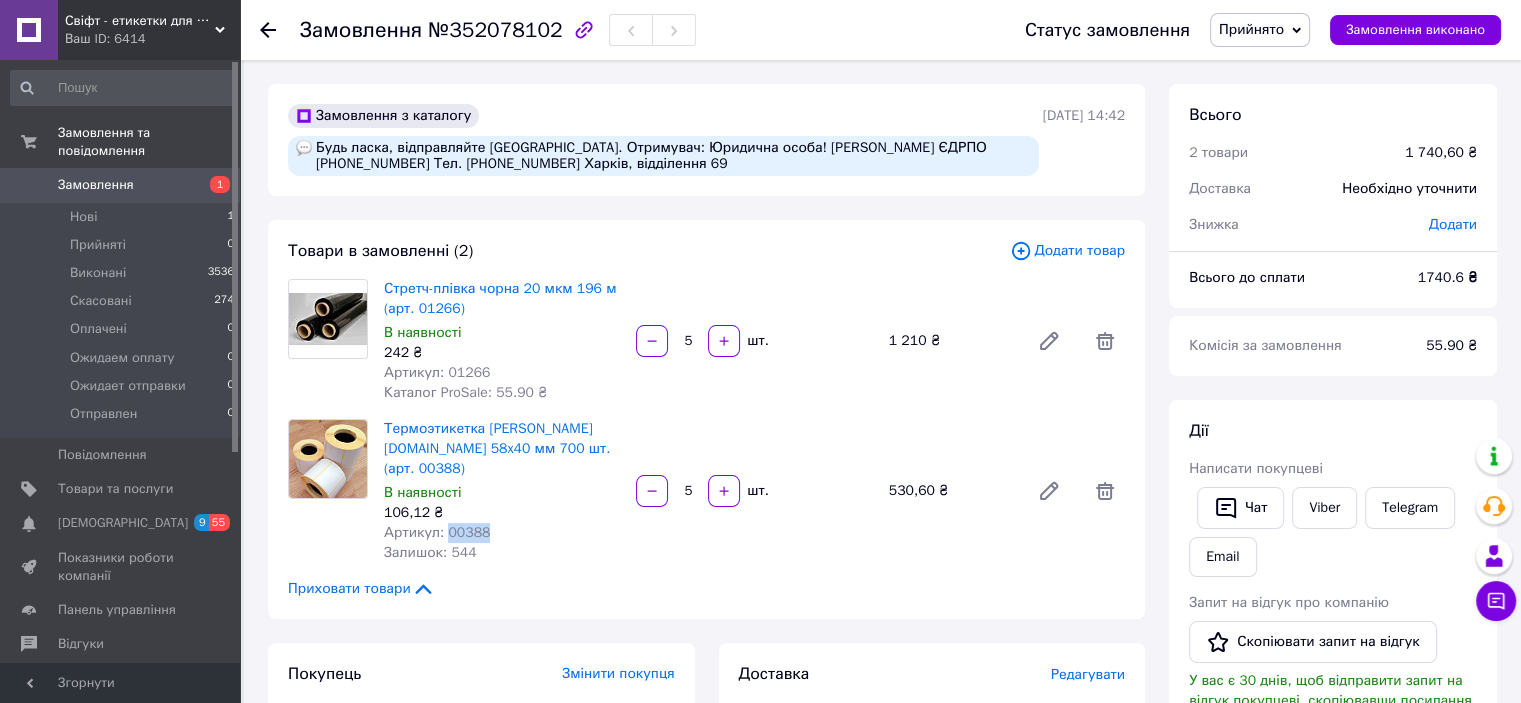 drag, startPoint x: 481, startPoint y: 509, endPoint x: 446, endPoint y: 511, distance: 35.057095 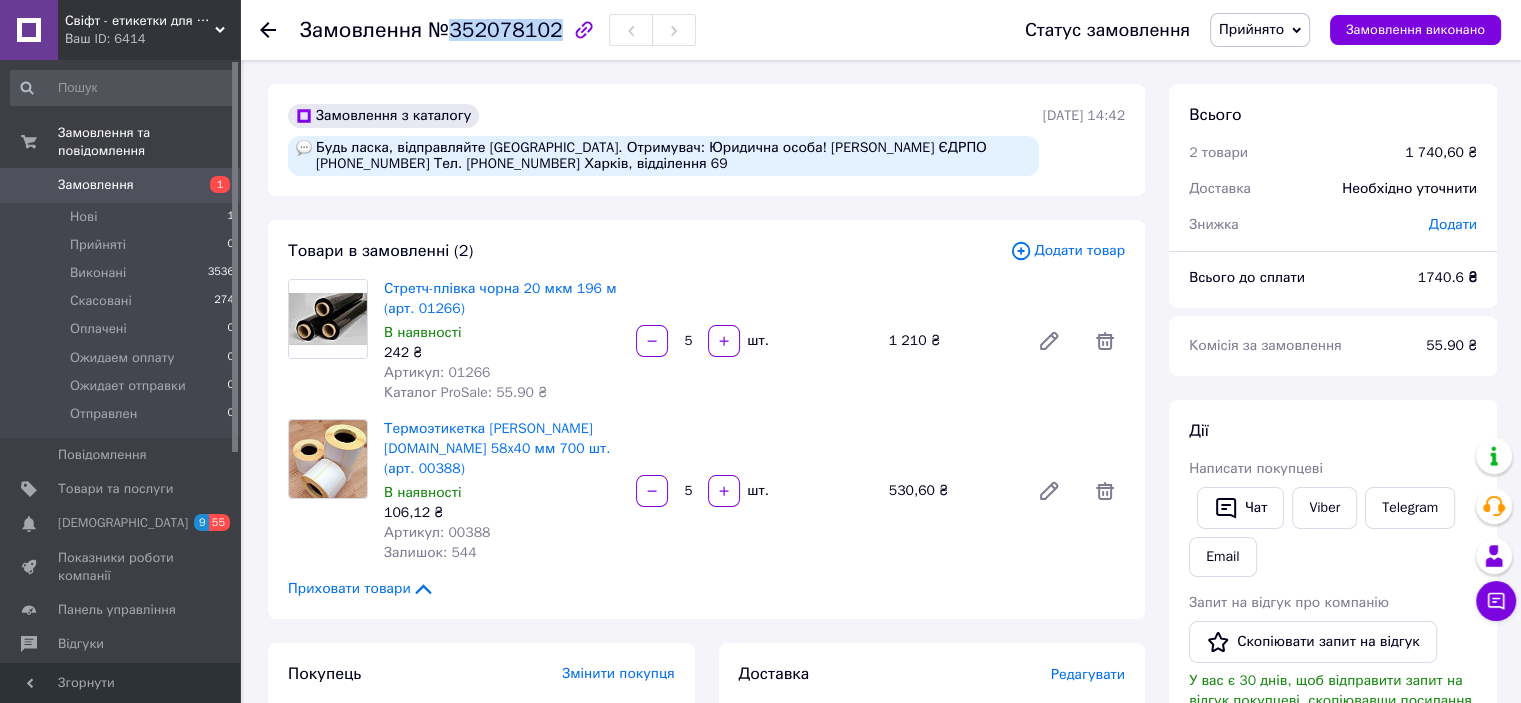 drag, startPoint x: 446, startPoint y: 27, endPoint x: 543, endPoint y: 39, distance: 97.73945 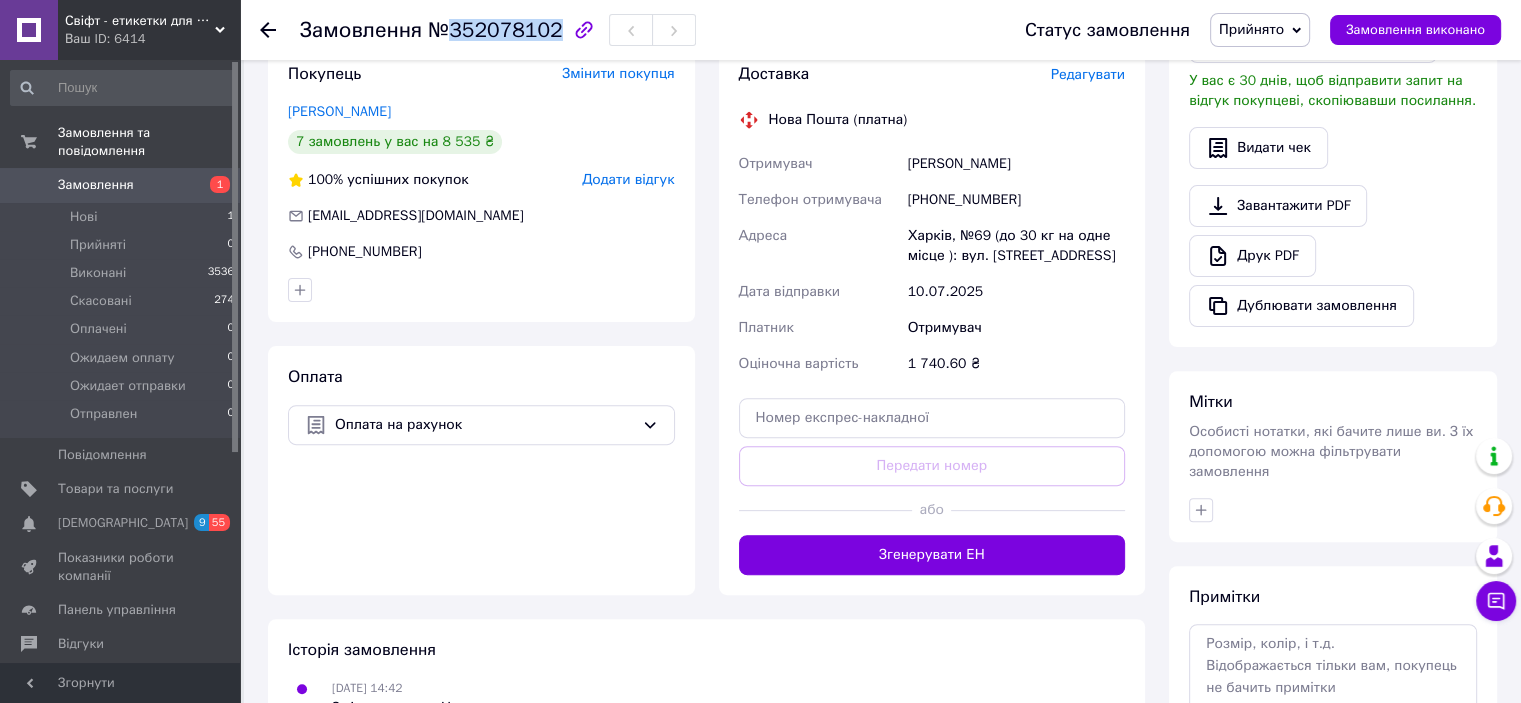 scroll, scrollTop: 500, scrollLeft: 0, axis: vertical 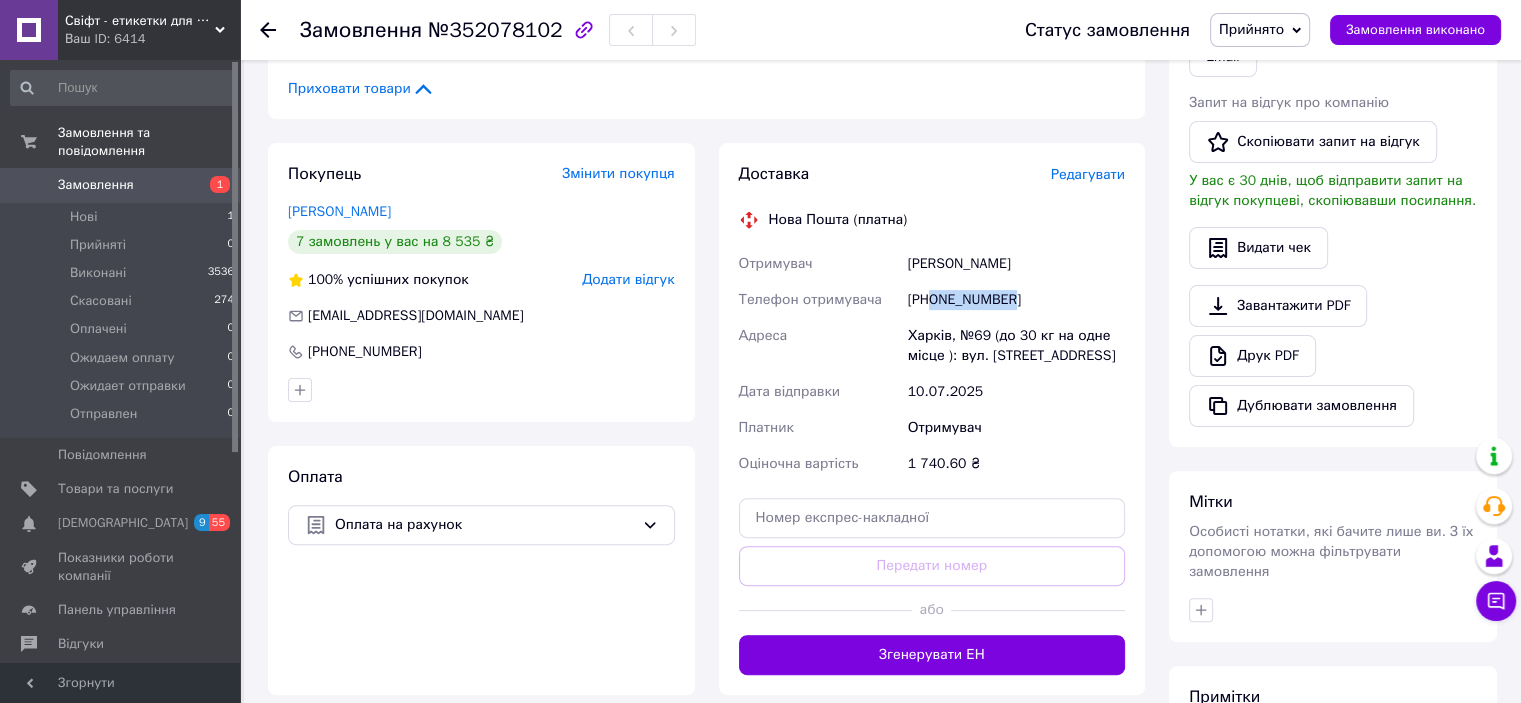 drag, startPoint x: 1004, startPoint y: 286, endPoint x: 934, endPoint y: 293, distance: 70.34913 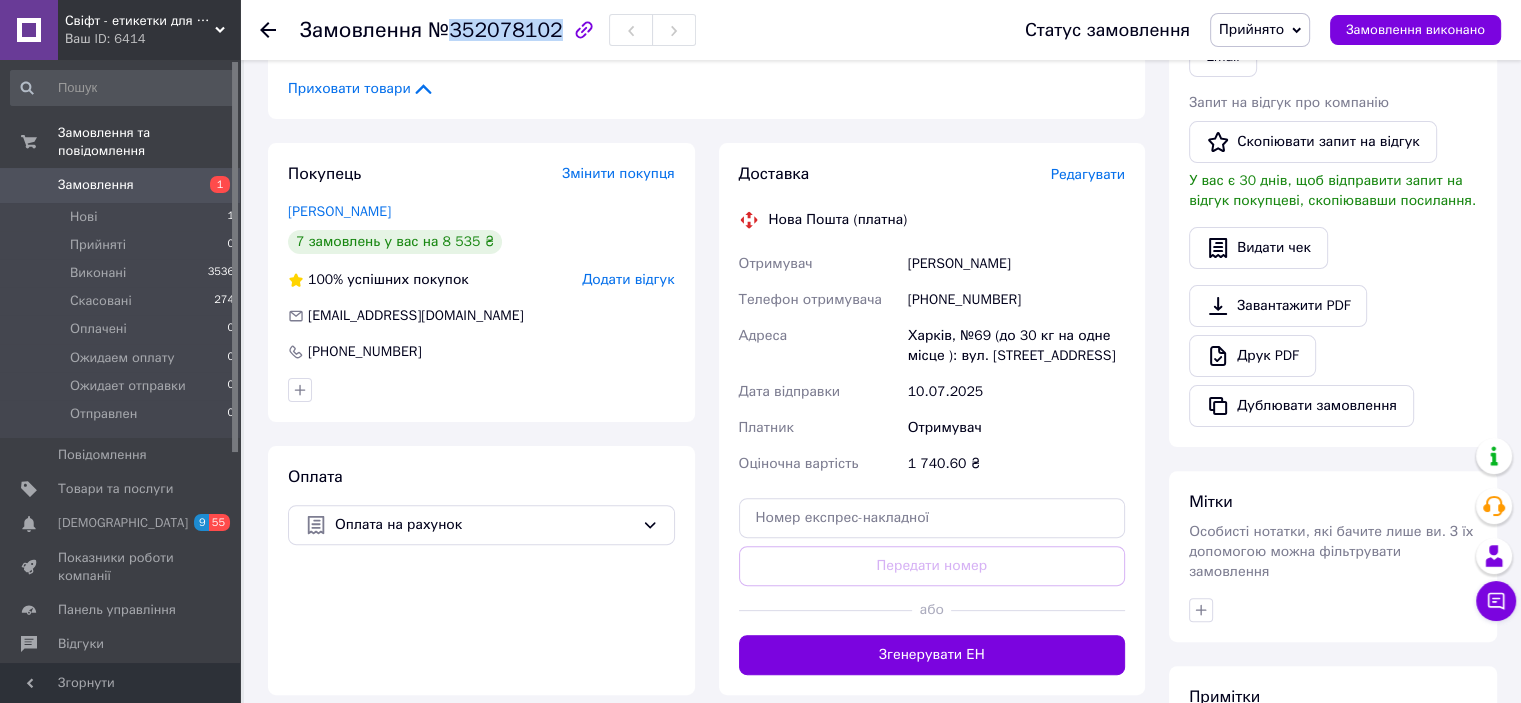 drag, startPoint x: 448, startPoint y: 32, endPoint x: 543, endPoint y: 43, distance: 95.63472 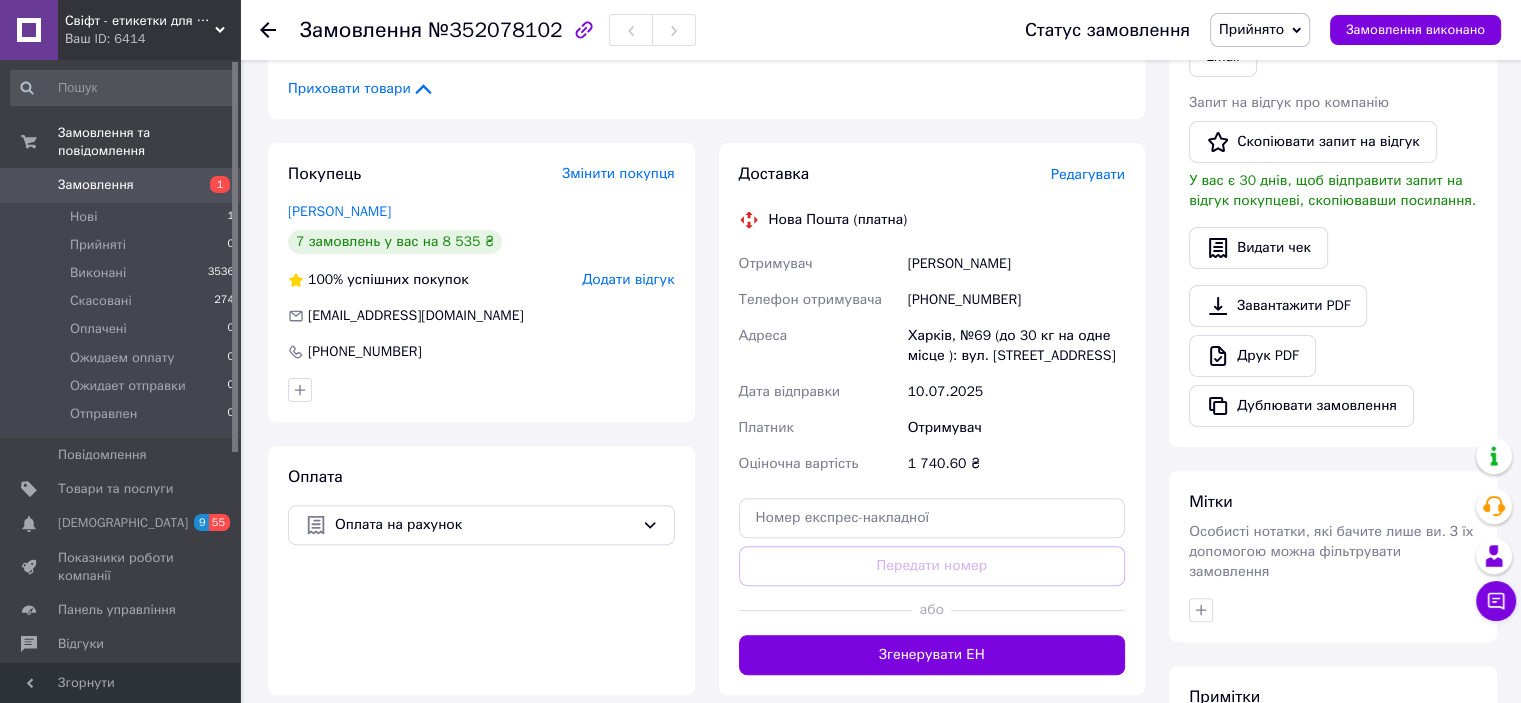 click 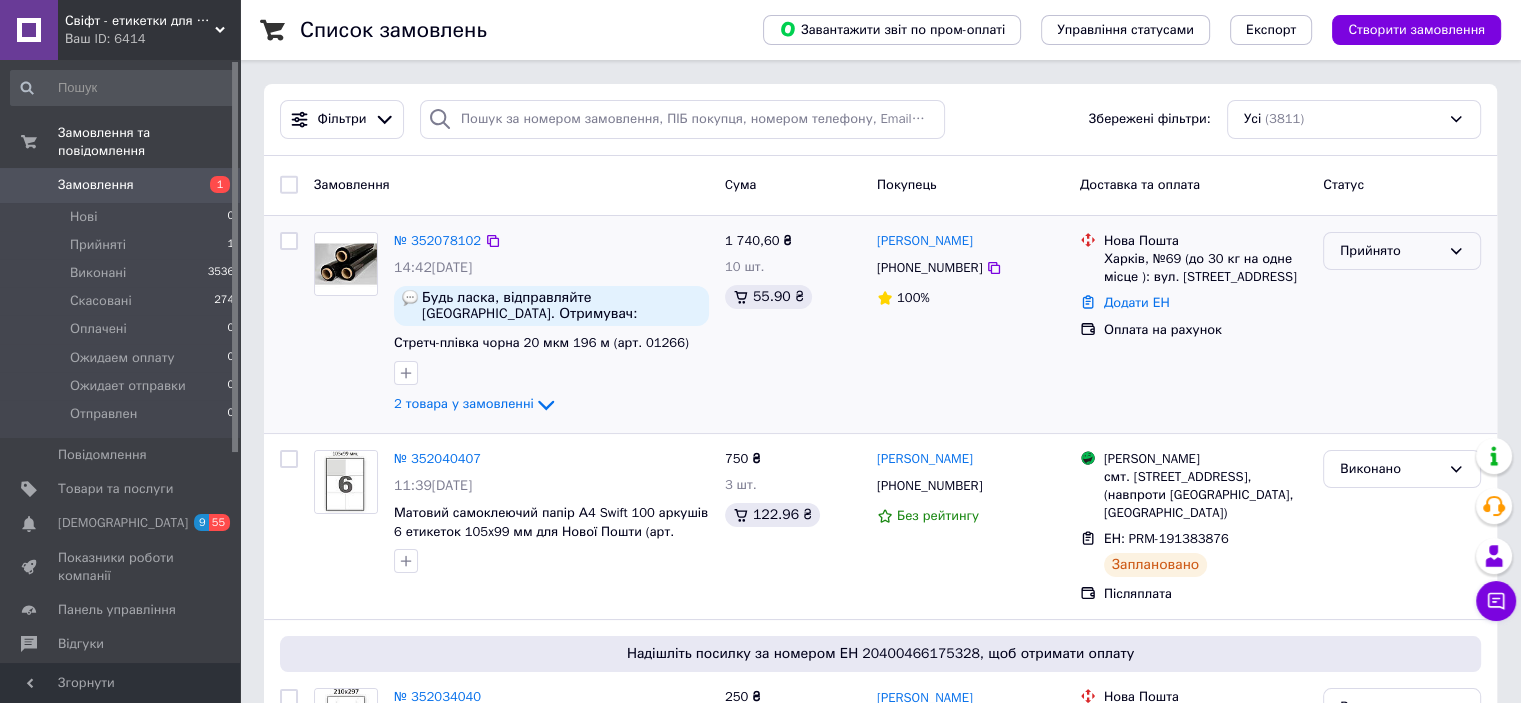 click 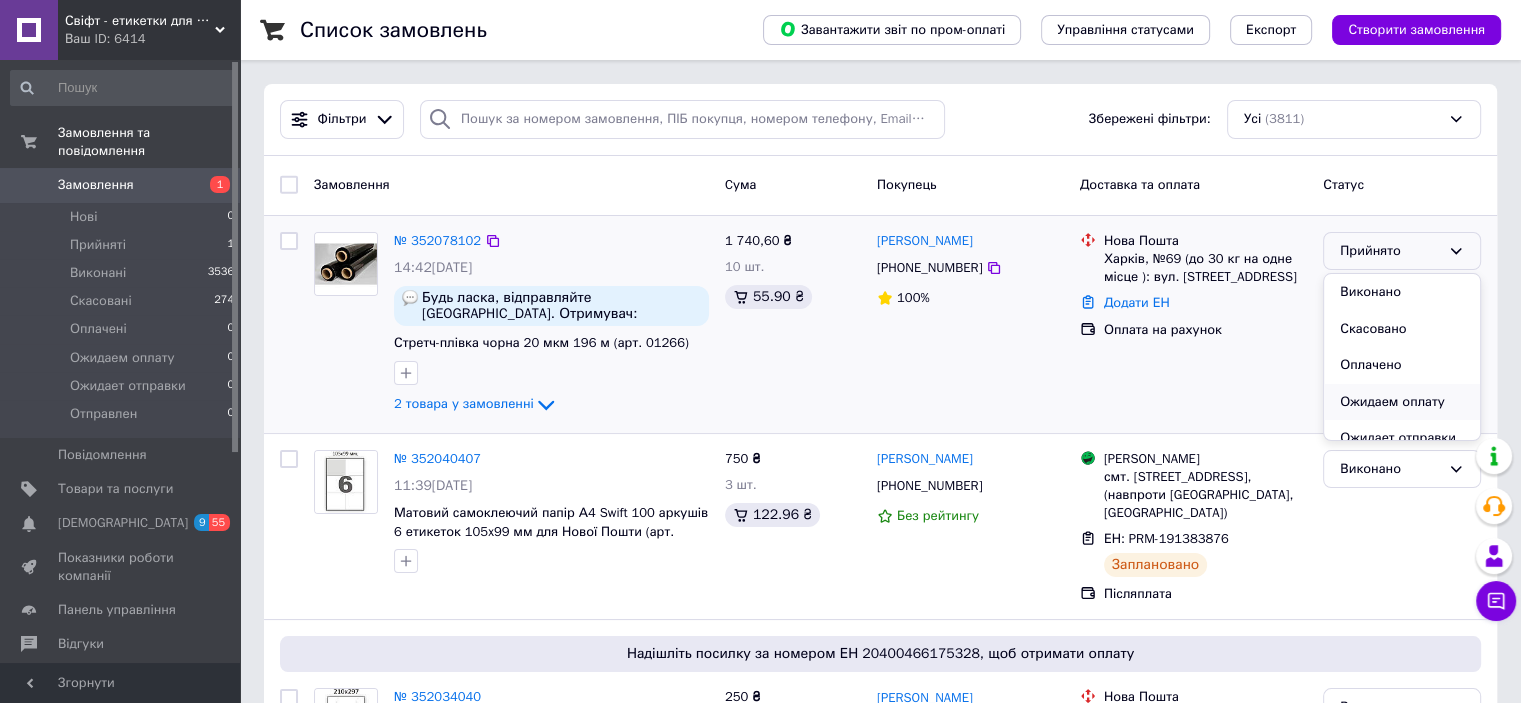 click on "Ожидаем оплату" at bounding box center [1402, 402] 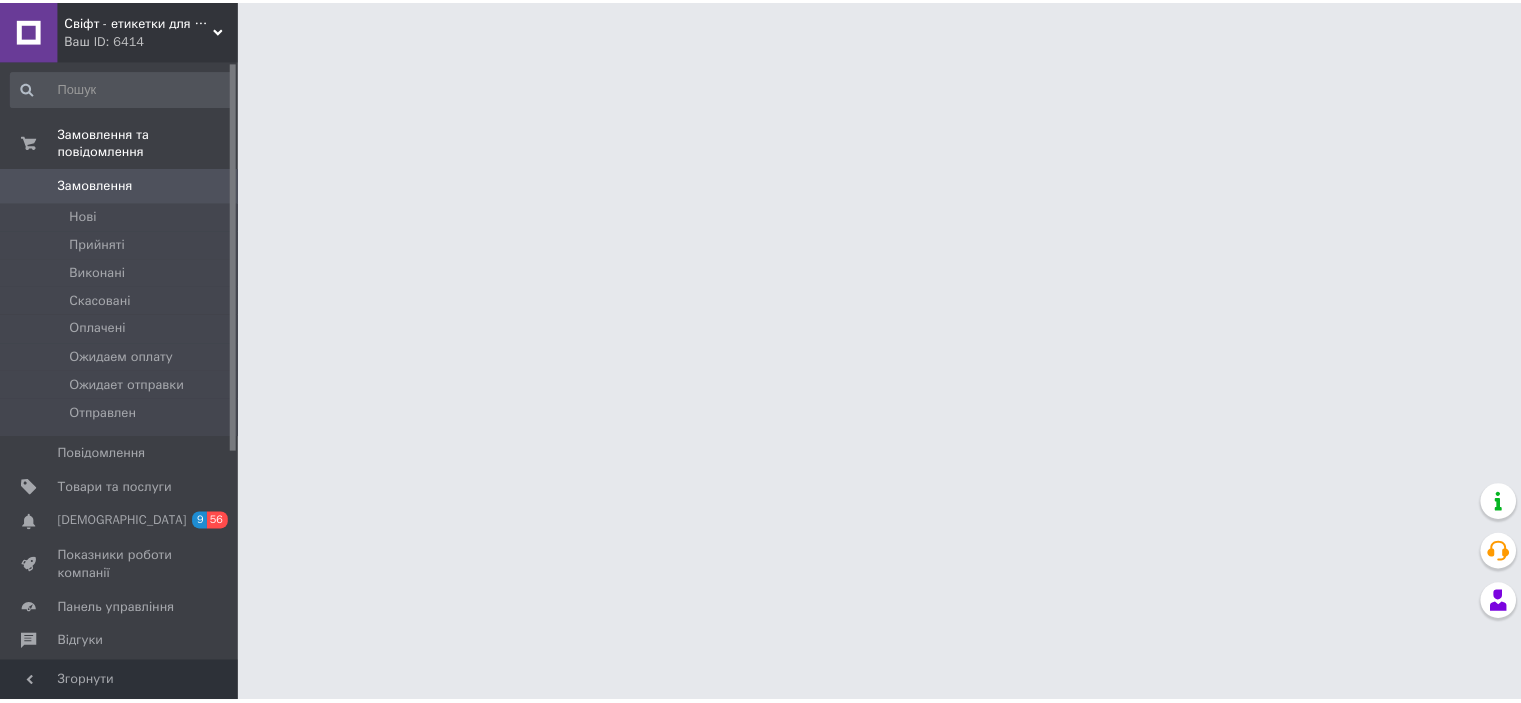 scroll, scrollTop: 0, scrollLeft: 0, axis: both 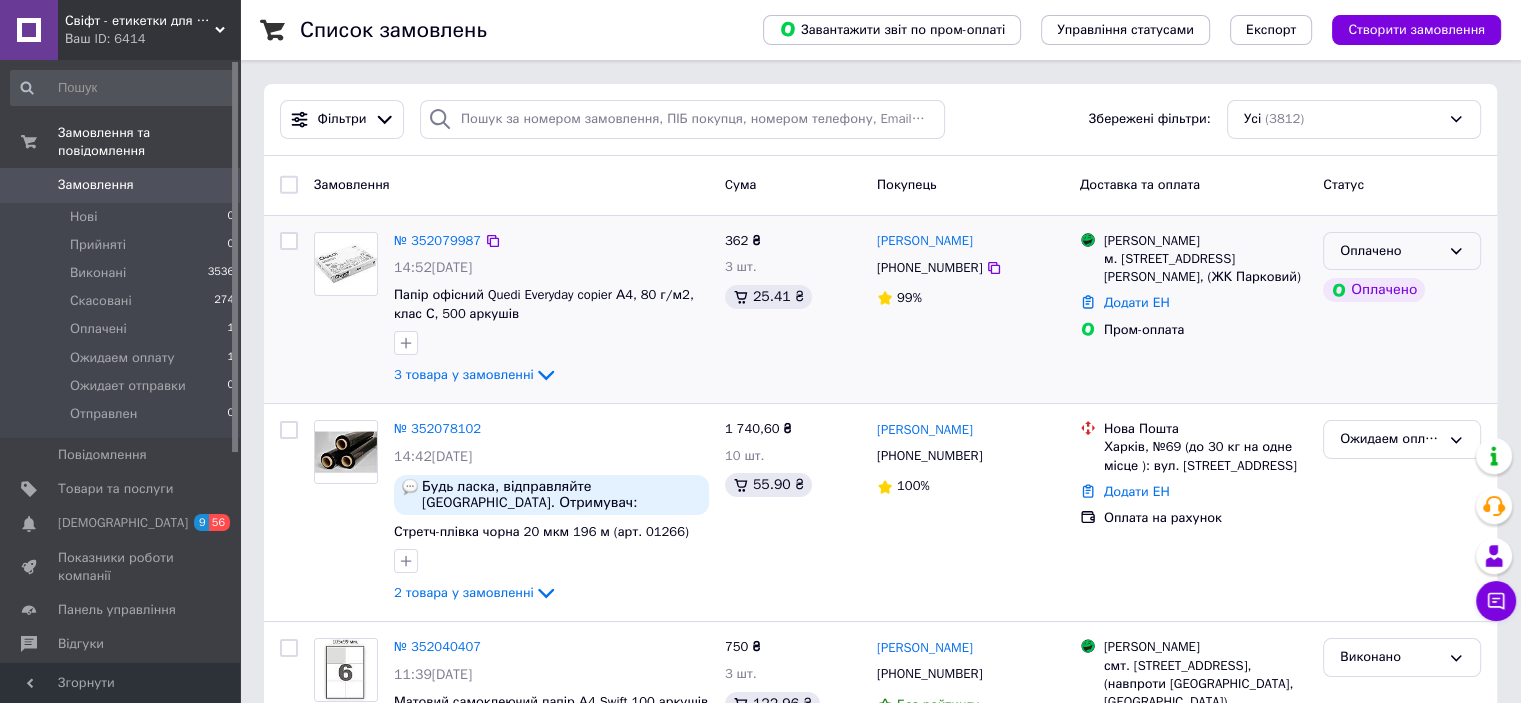 click on "Оплачено" at bounding box center [1390, 251] 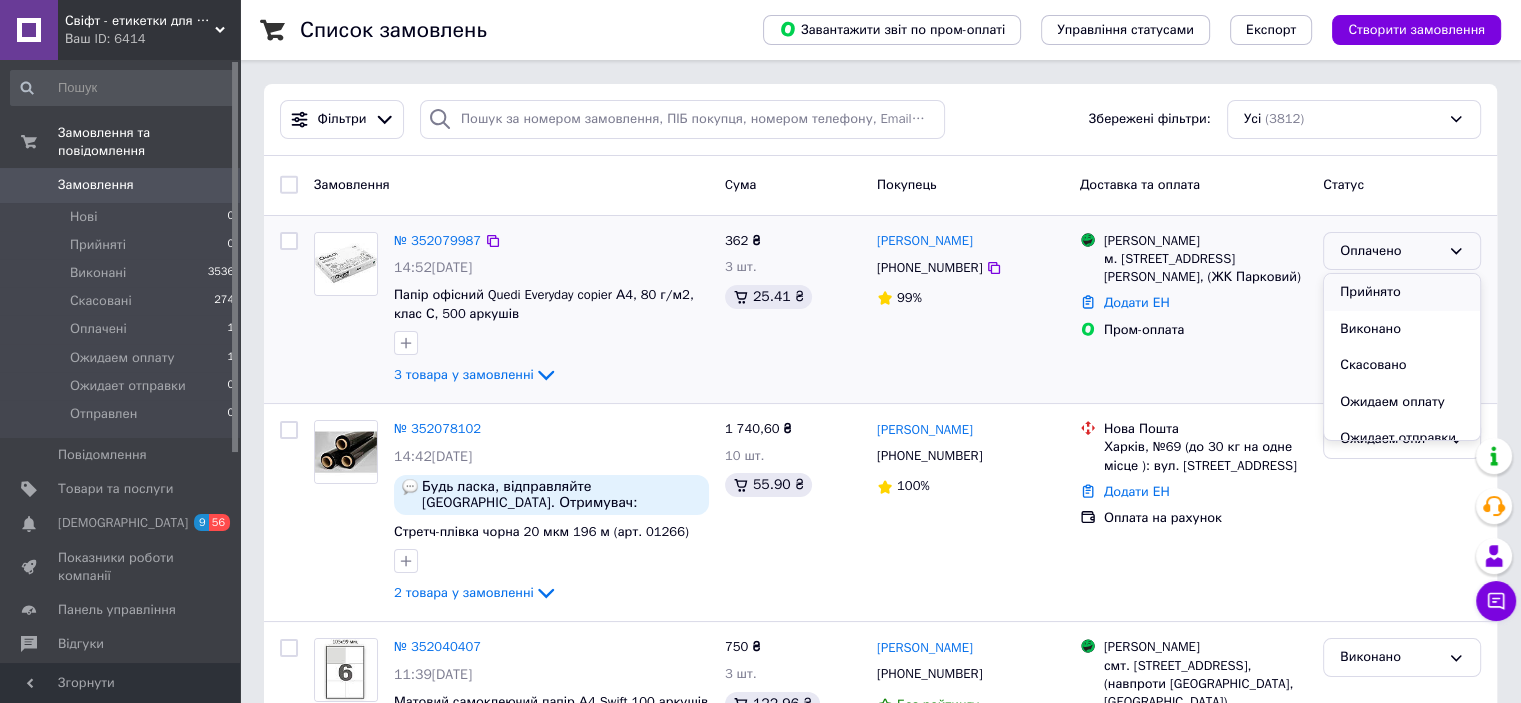 click on "Прийнято" at bounding box center [1402, 292] 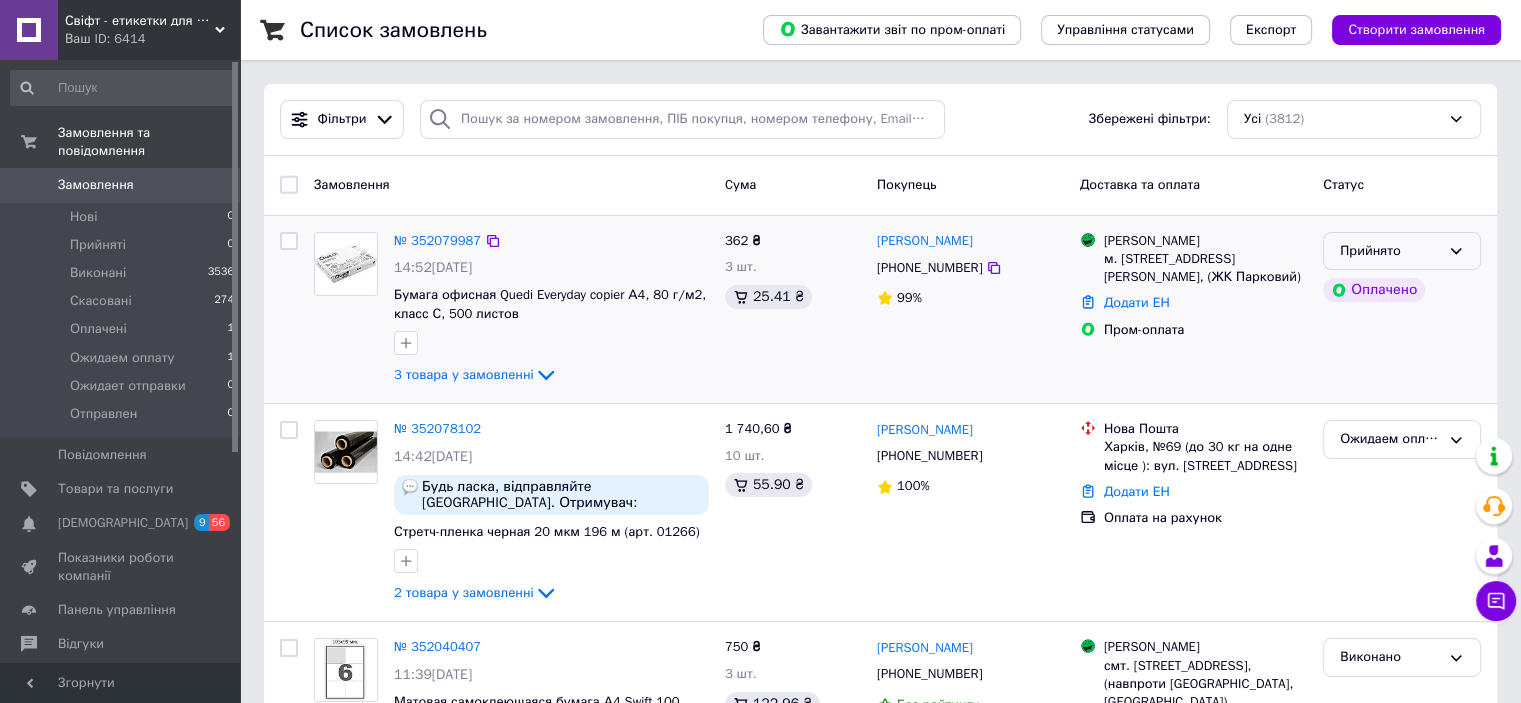 click on "Прийнято" at bounding box center (1390, 251) 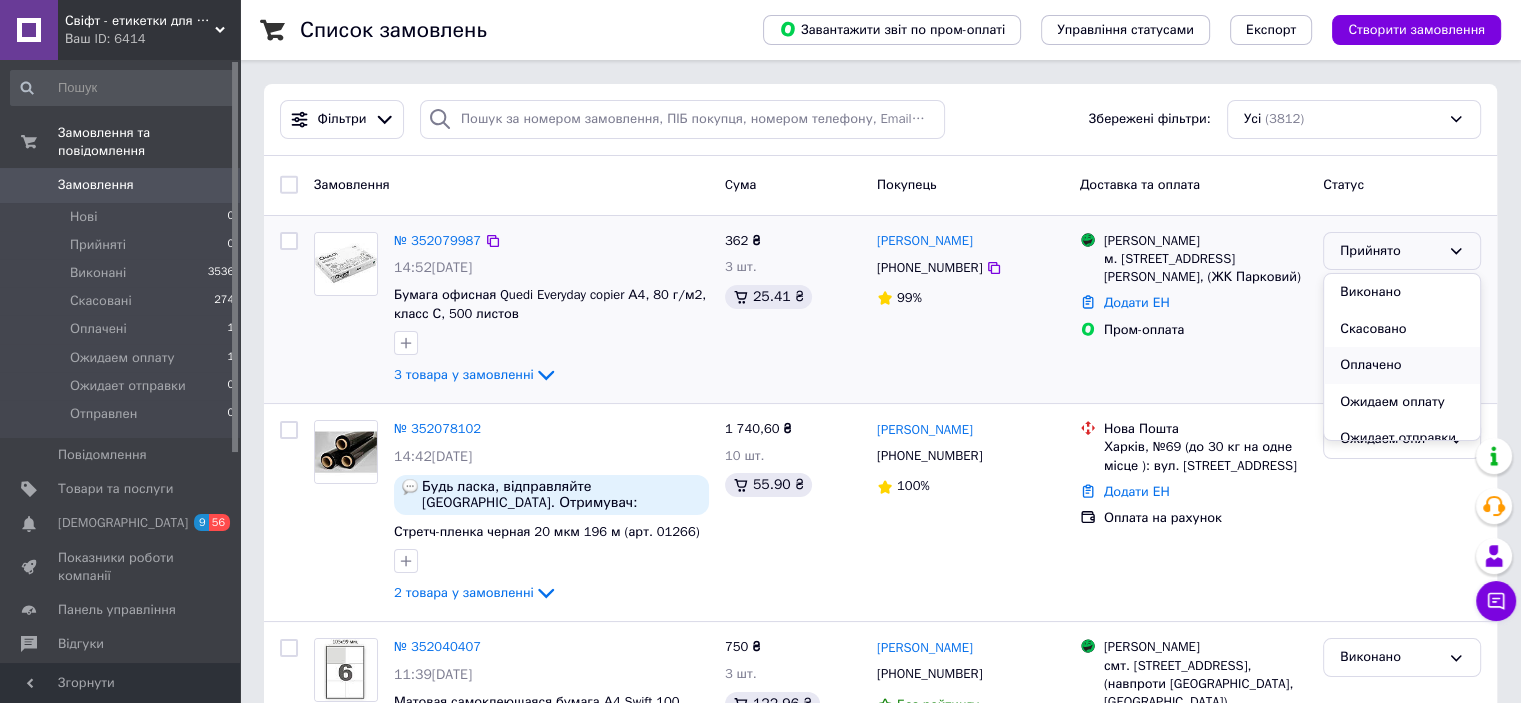 scroll, scrollTop: 53, scrollLeft: 0, axis: vertical 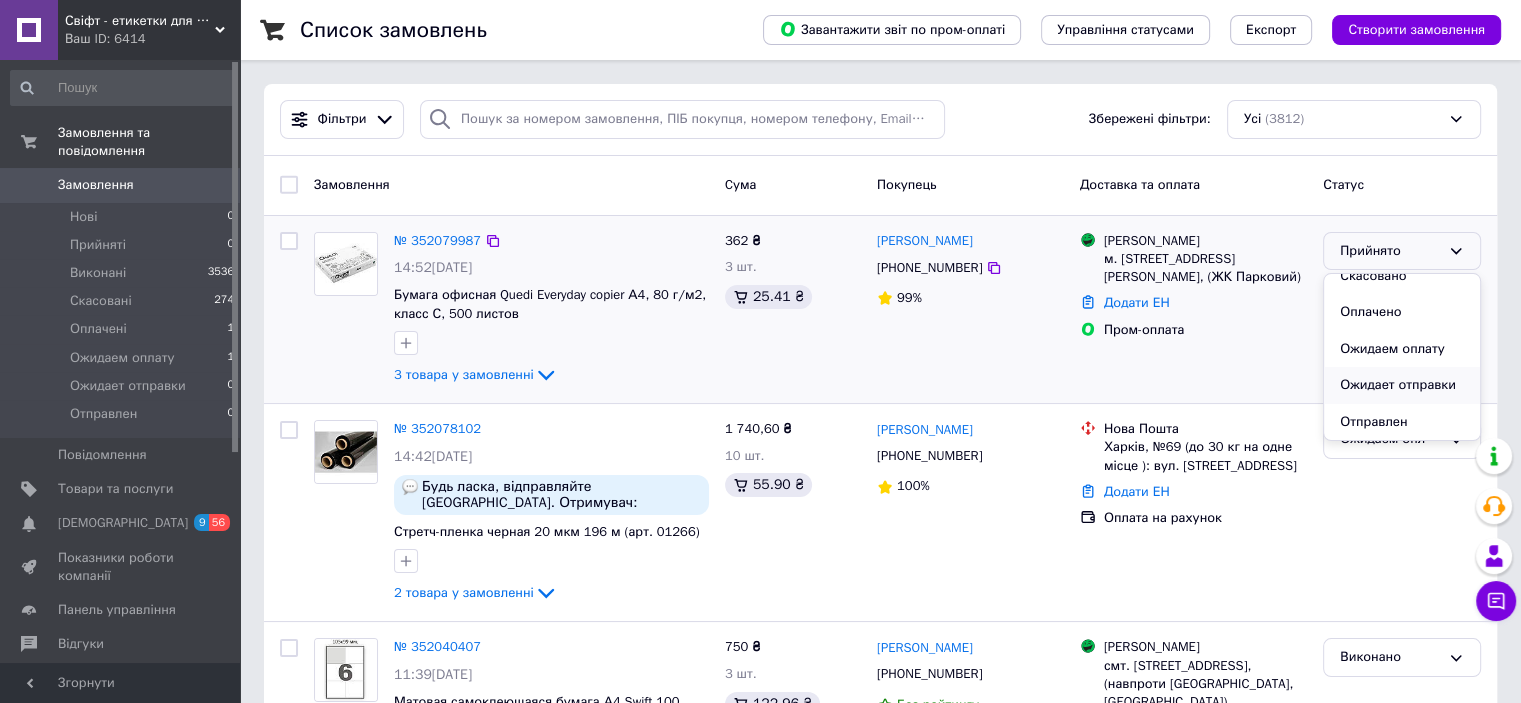 click on "Ожидает отправки" at bounding box center [1402, 385] 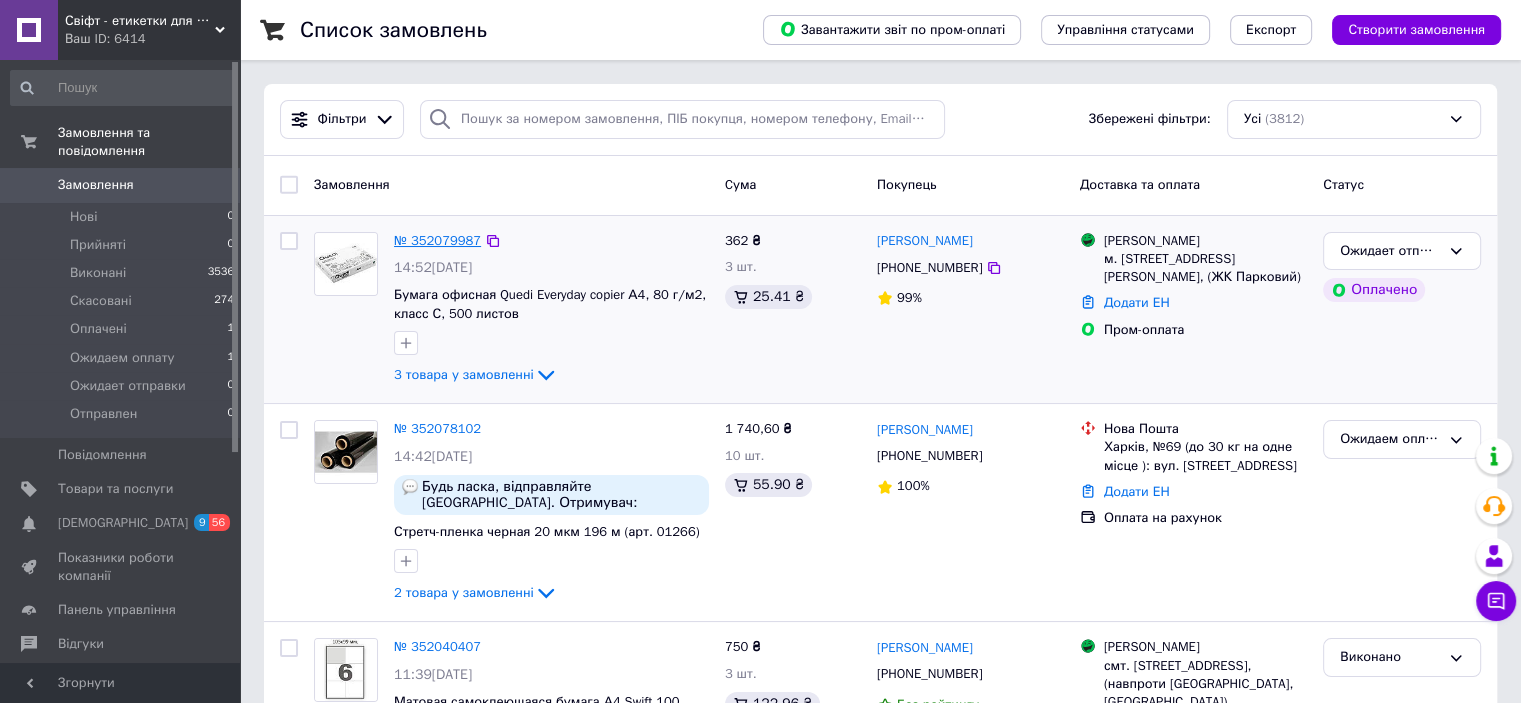 click on "№ 352079987" at bounding box center [437, 240] 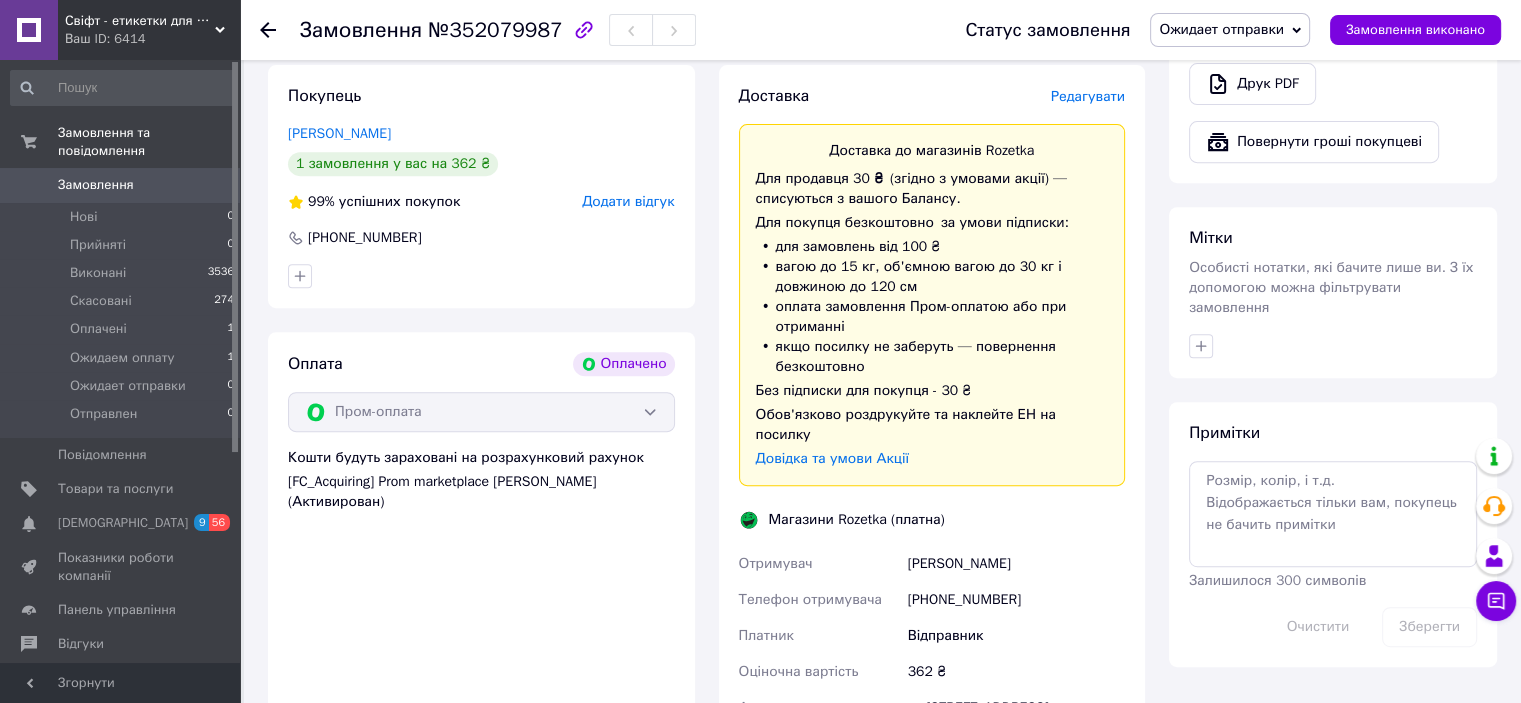 scroll, scrollTop: 900, scrollLeft: 0, axis: vertical 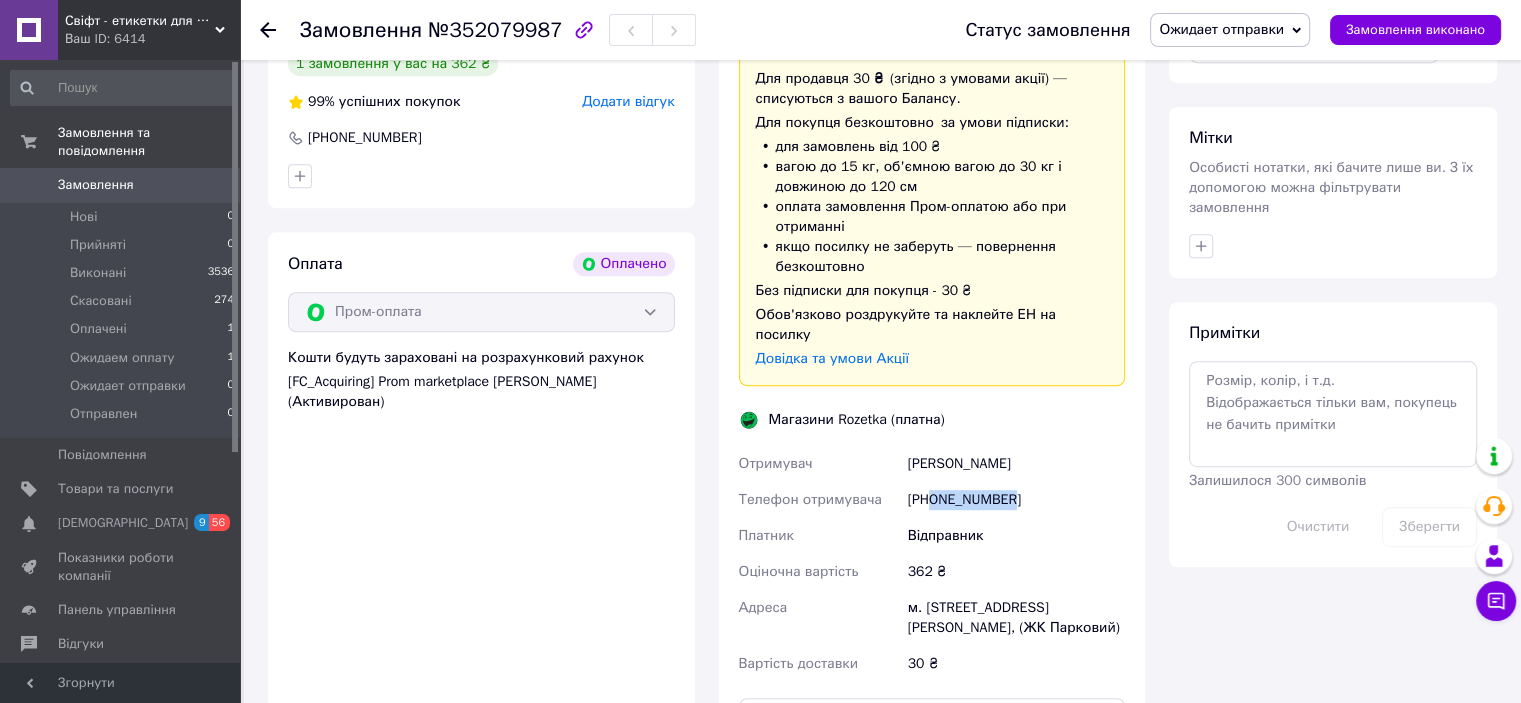 drag, startPoint x: 1012, startPoint y: 455, endPoint x: 932, endPoint y: 459, distance: 80.09994 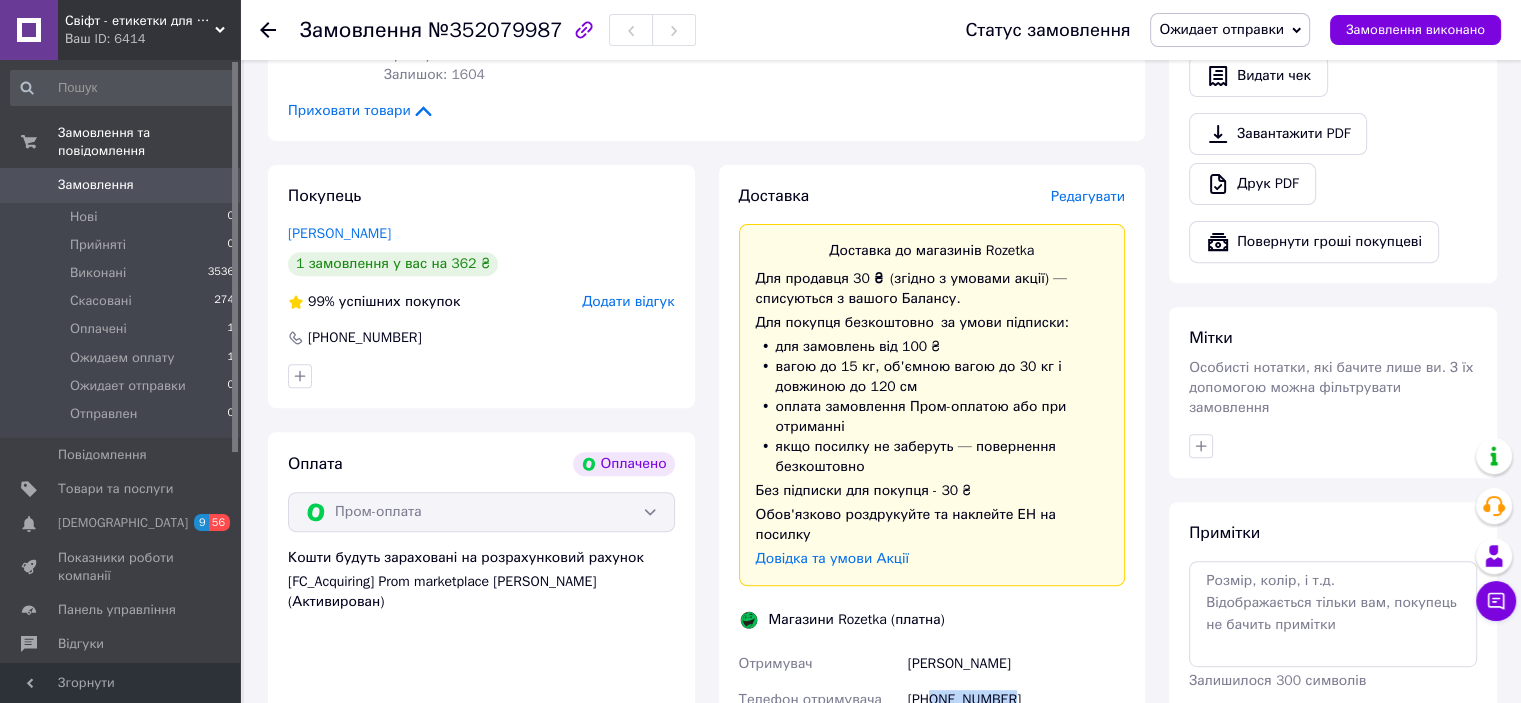 scroll, scrollTop: 800, scrollLeft: 0, axis: vertical 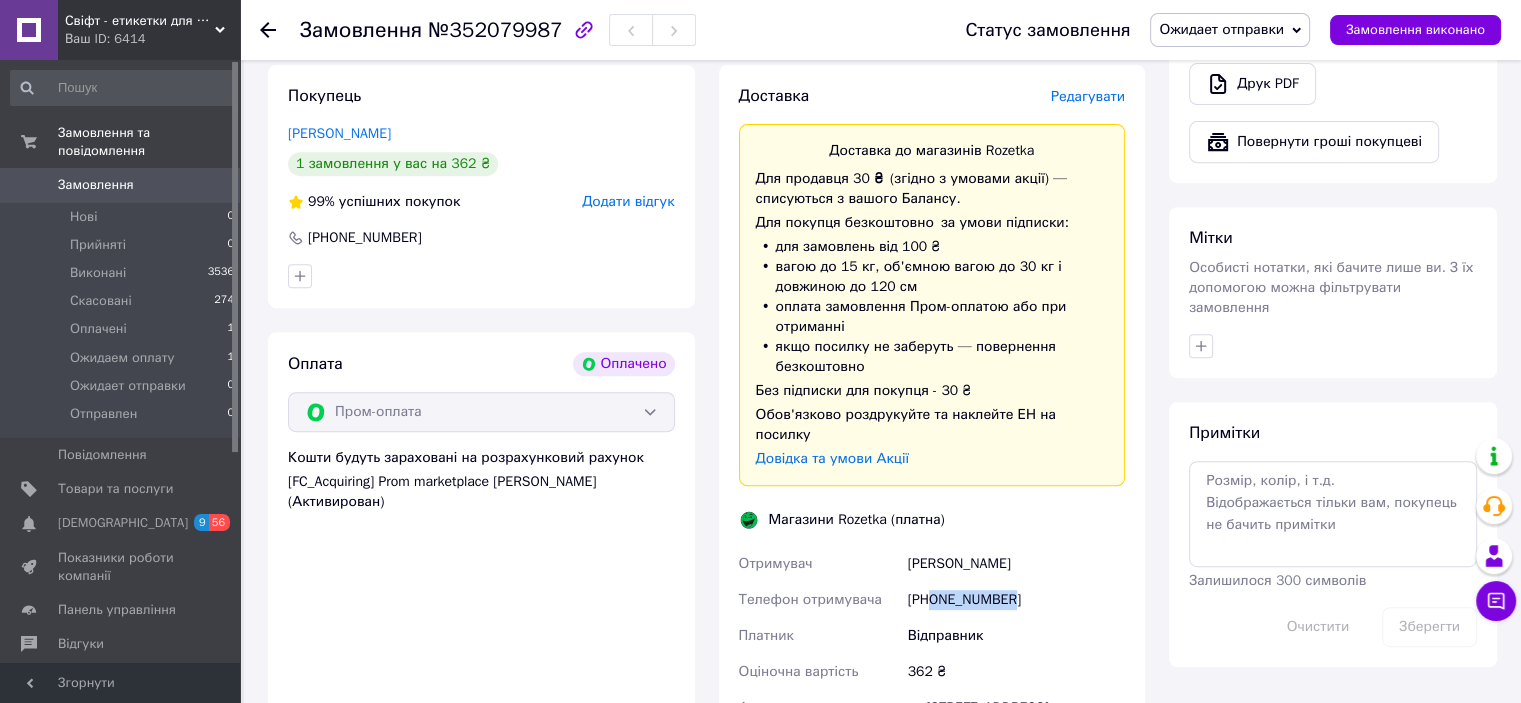 drag, startPoint x: 993, startPoint y: 531, endPoint x: 910, endPoint y: 529, distance: 83.02409 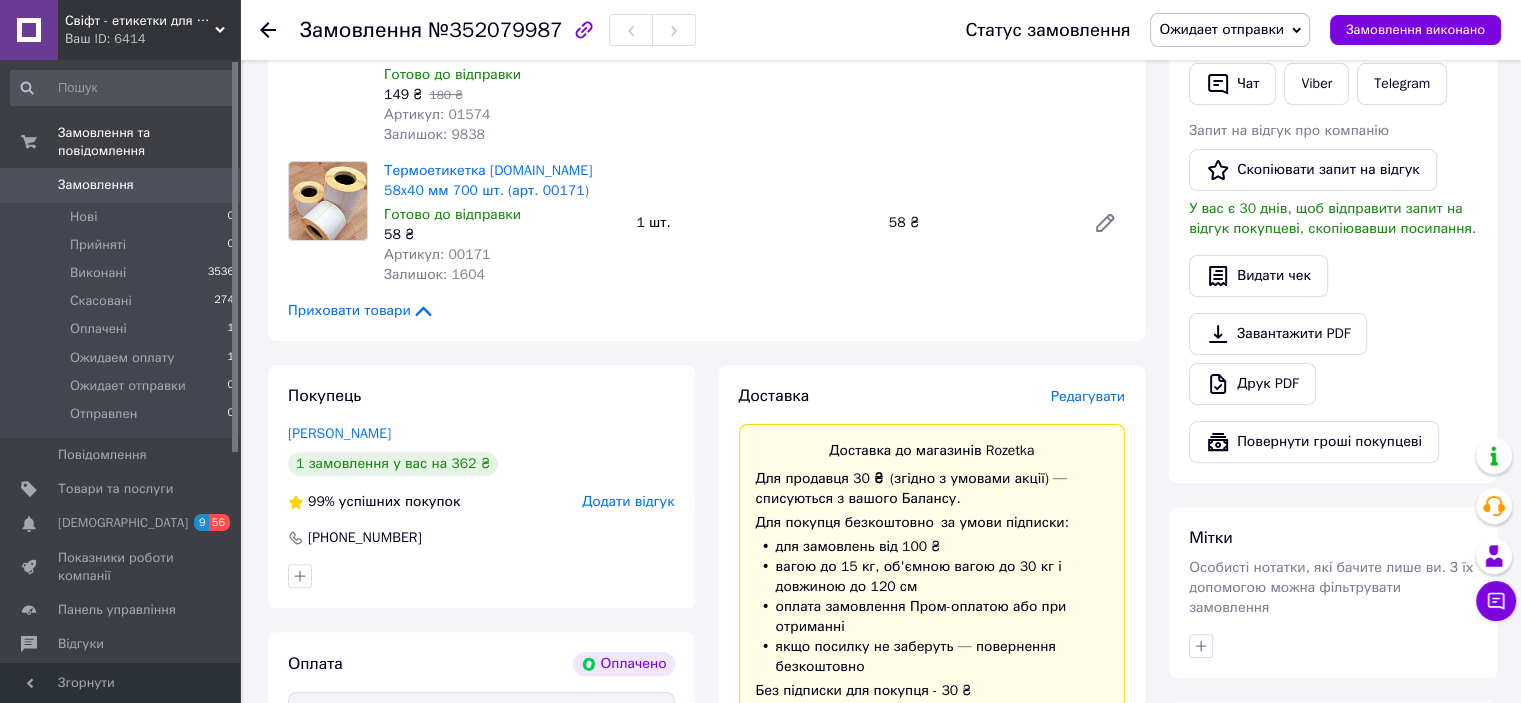 scroll, scrollTop: 200, scrollLeft: 0, axis: vertical 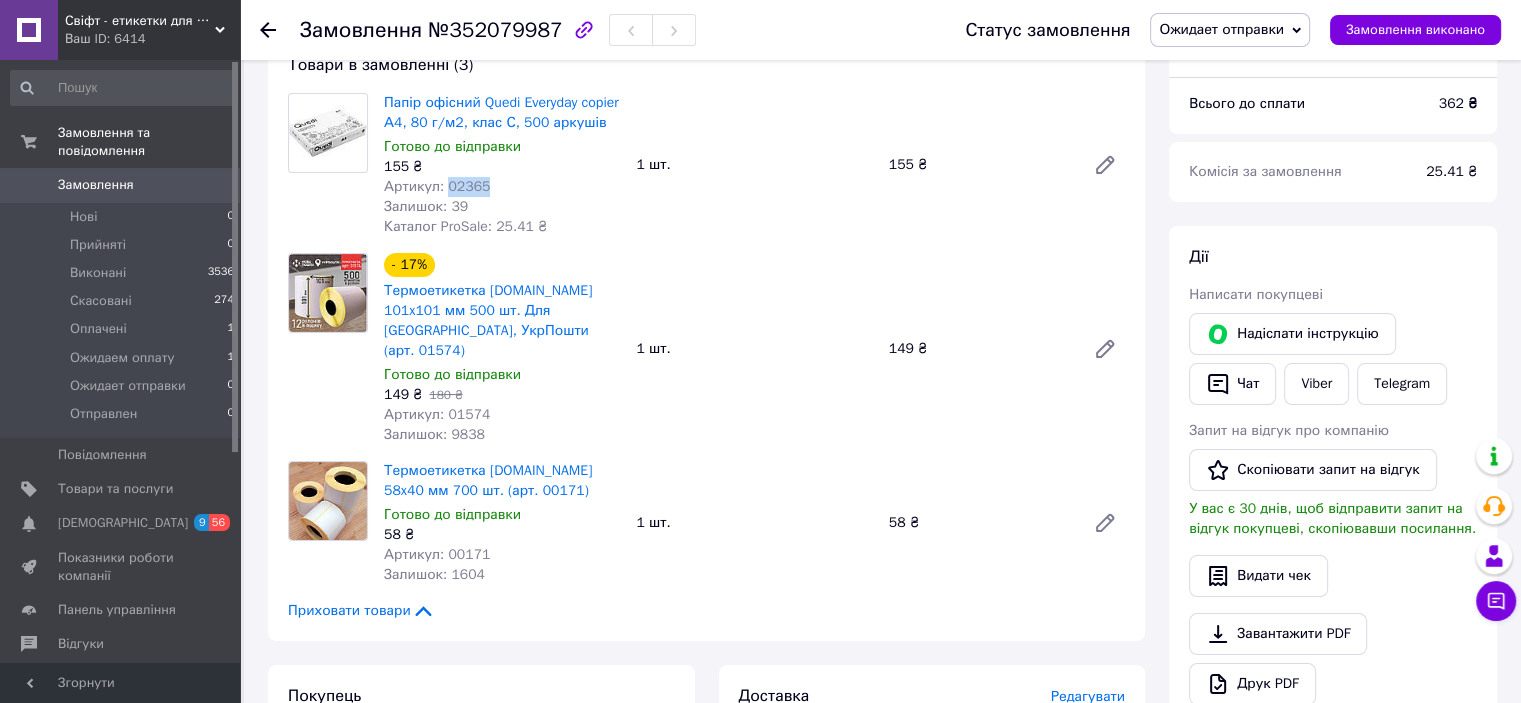 drag, startPoint x: 480, startPoint y: 188, endPoint x: 445, endPoint y: 185, distance: 35.128338 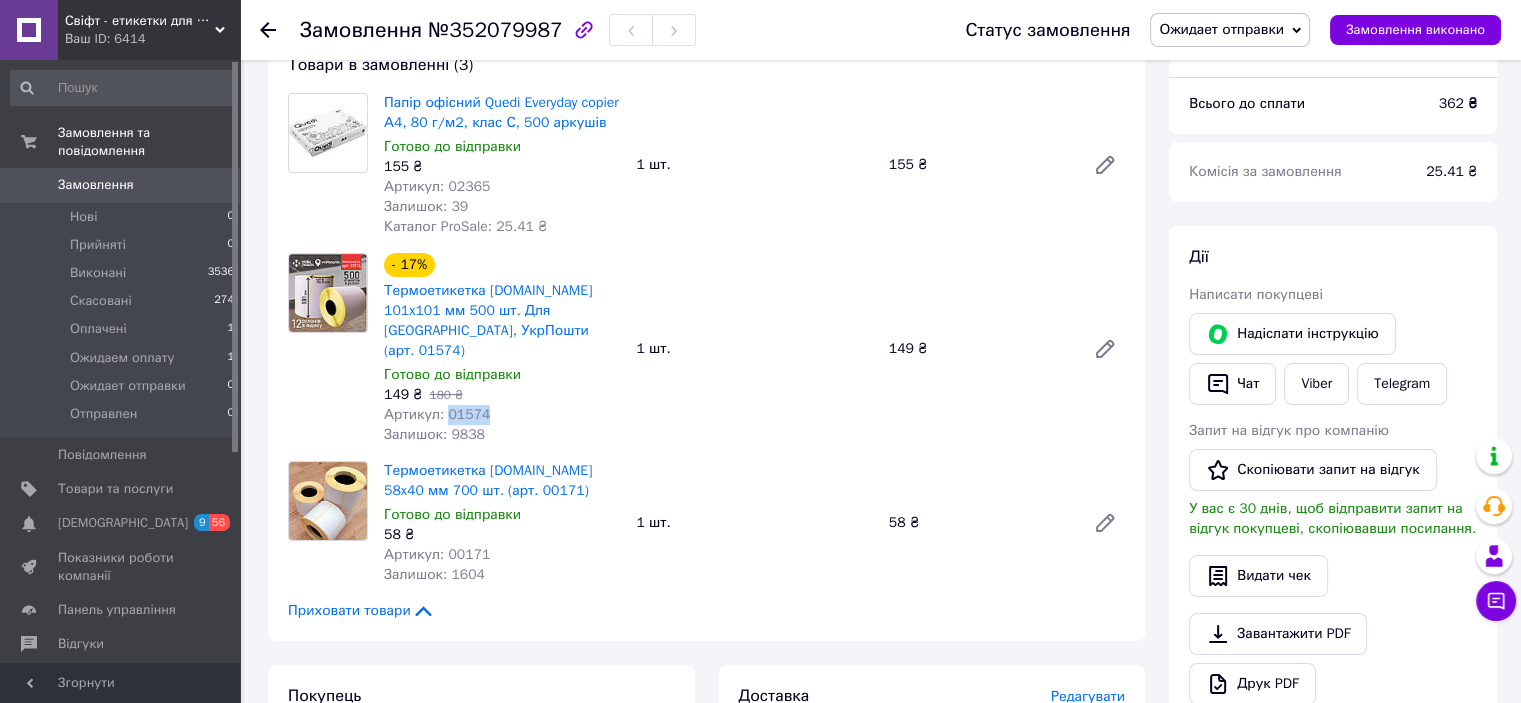 drag, startPoint x: 480, startPoint y: 395, endPoint x: 444, endPoint y: 395, distance: 36 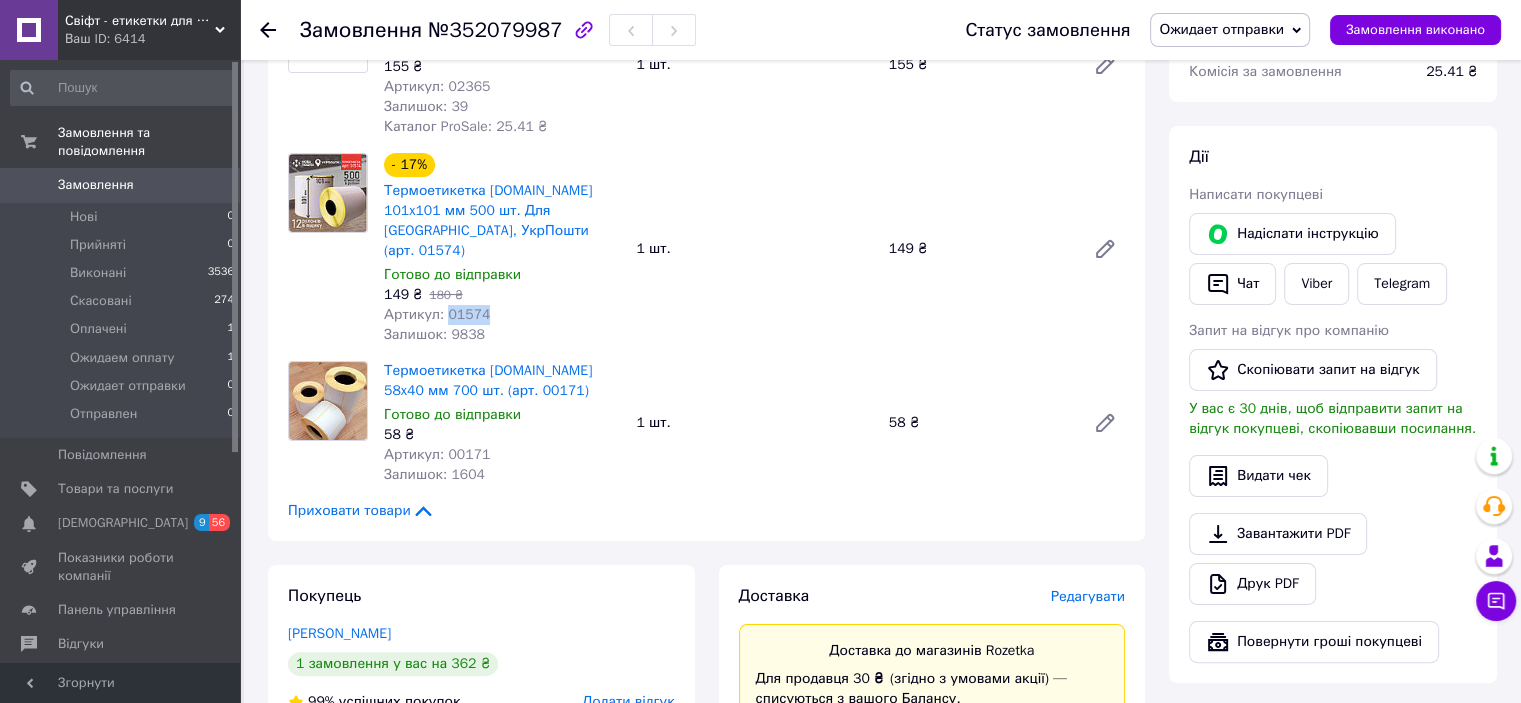 scroll, scrollTop: 400, scrollLeft: 0, axis: vertical 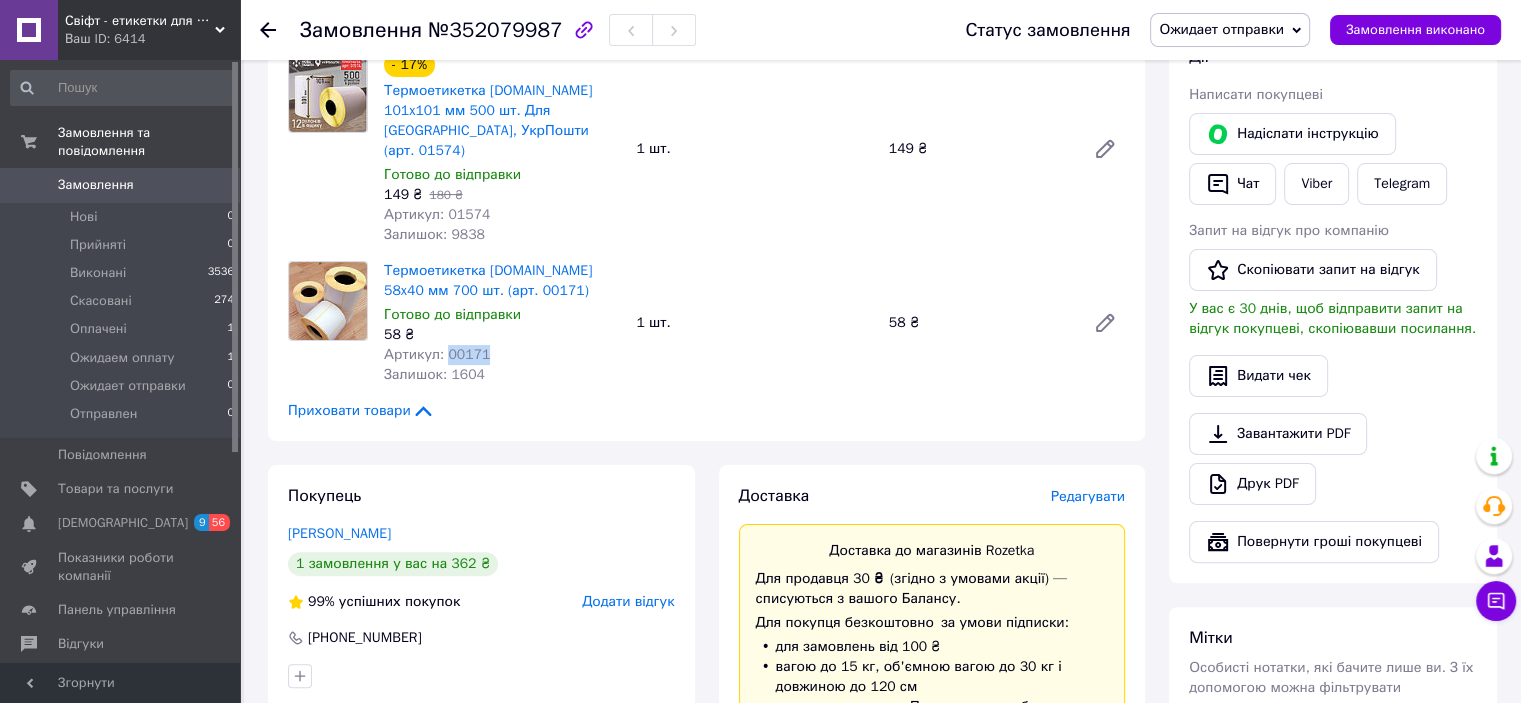 drag, startPoint x: 484, startPoint y: 338, endPoint x: 445, endPoint y: 335, distance: 39.115215 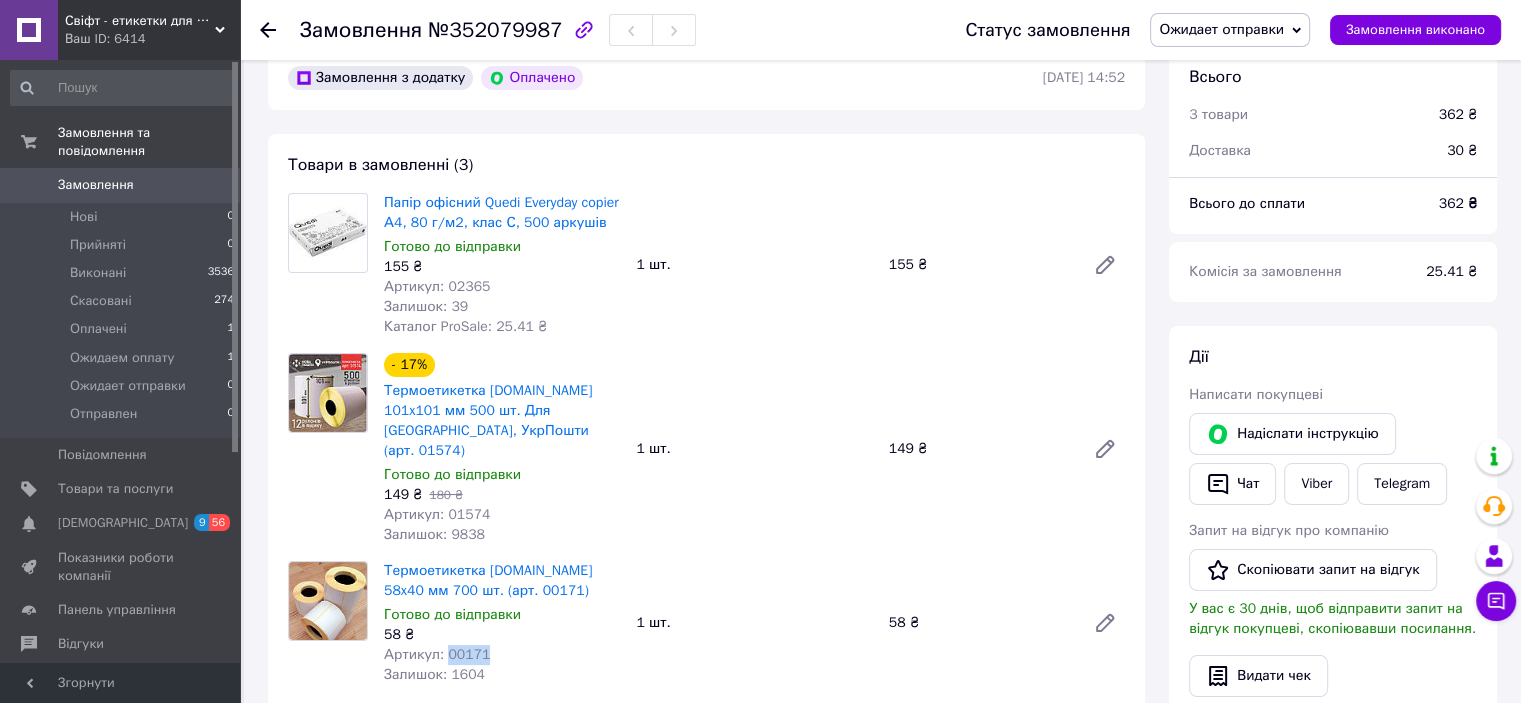 scroll, scrollTop: 0, scrollLeft: 0, axis: both 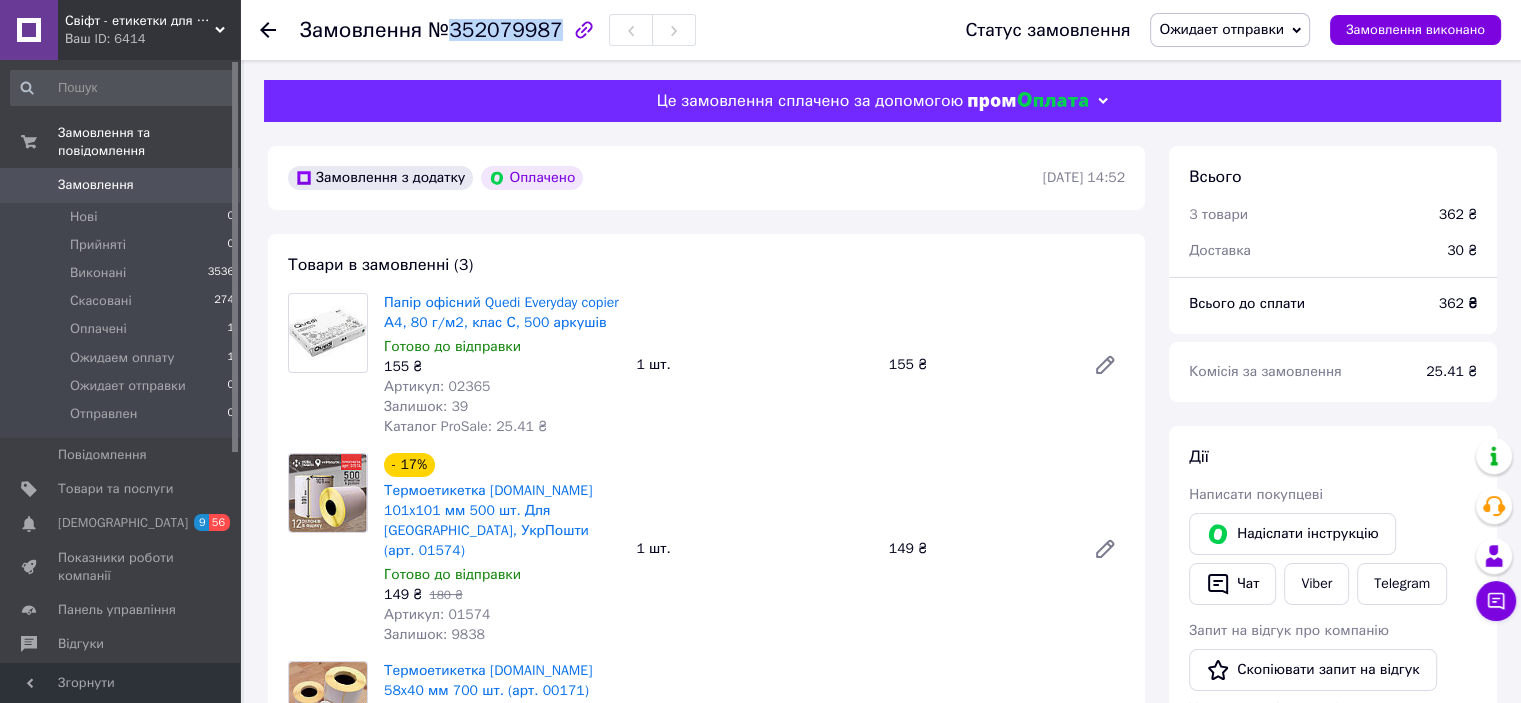 drag, startPoint x: 448, startPoint y: 33, endPoint x: 543, endPoint y: 34, distance: 95.005264 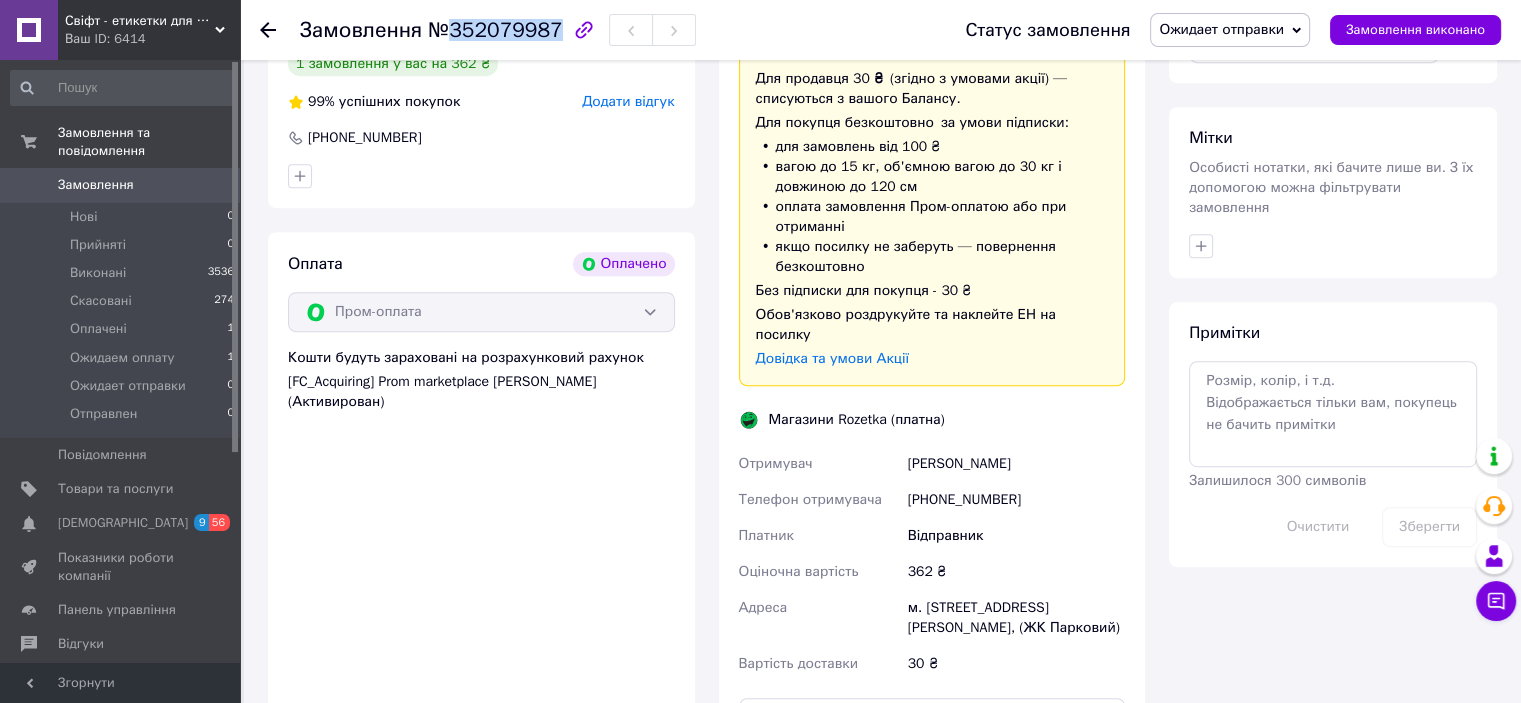 scroll, scrollTop: 1100, scrollLeft: 0, axis: vertical 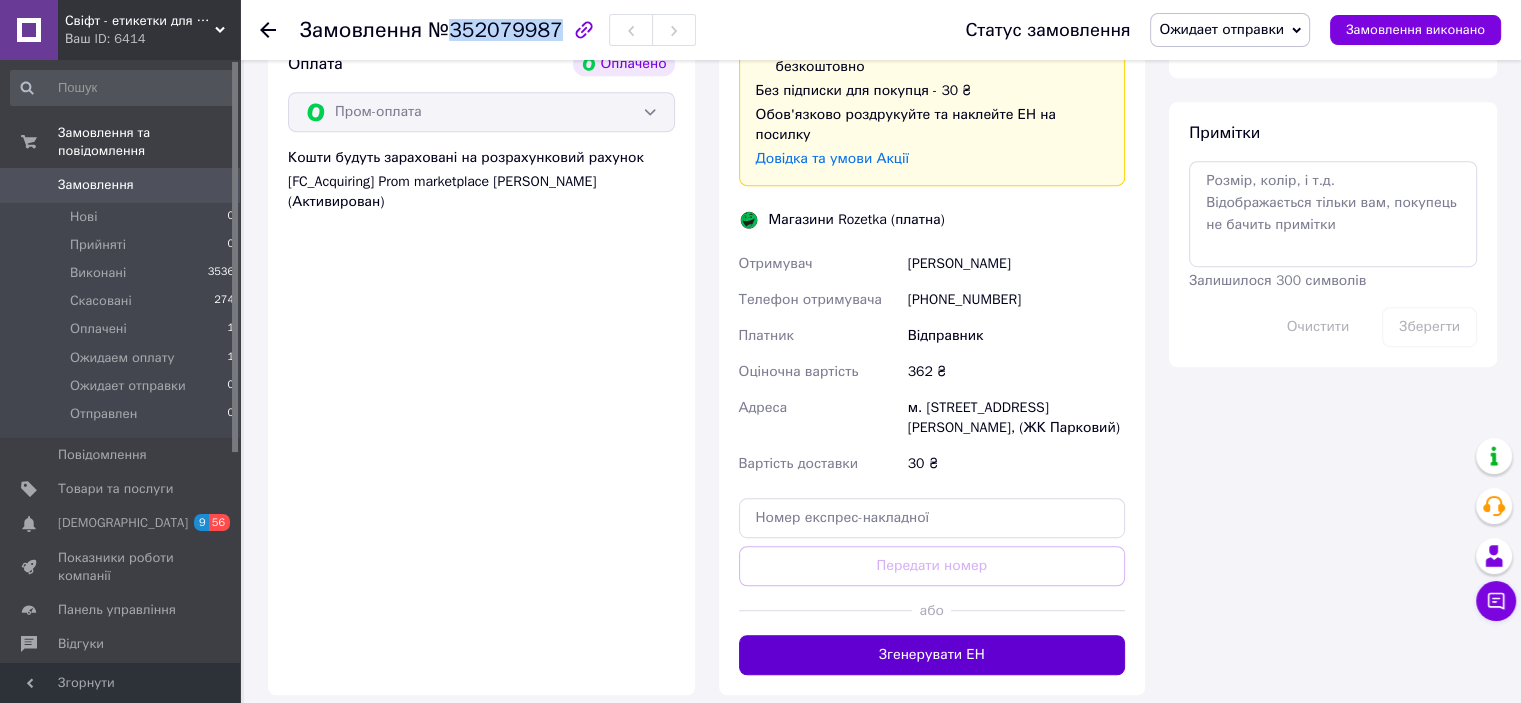 click on "Згенерувати ЕН" at bounding box center (932, 655) 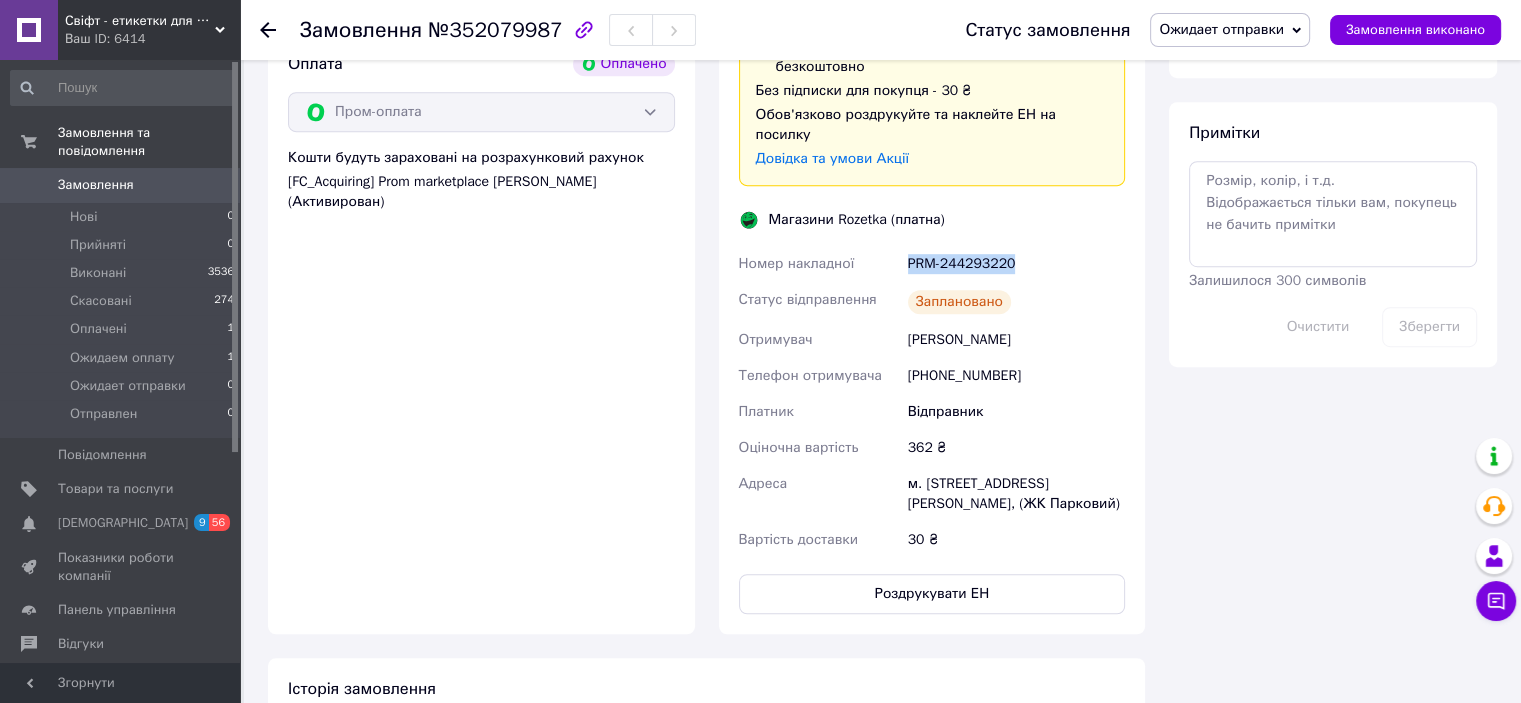 drag, startPoint x: 1015, startPoint y: 225, endPoint x: 910, endPoint y: 227, distance: 105.01904 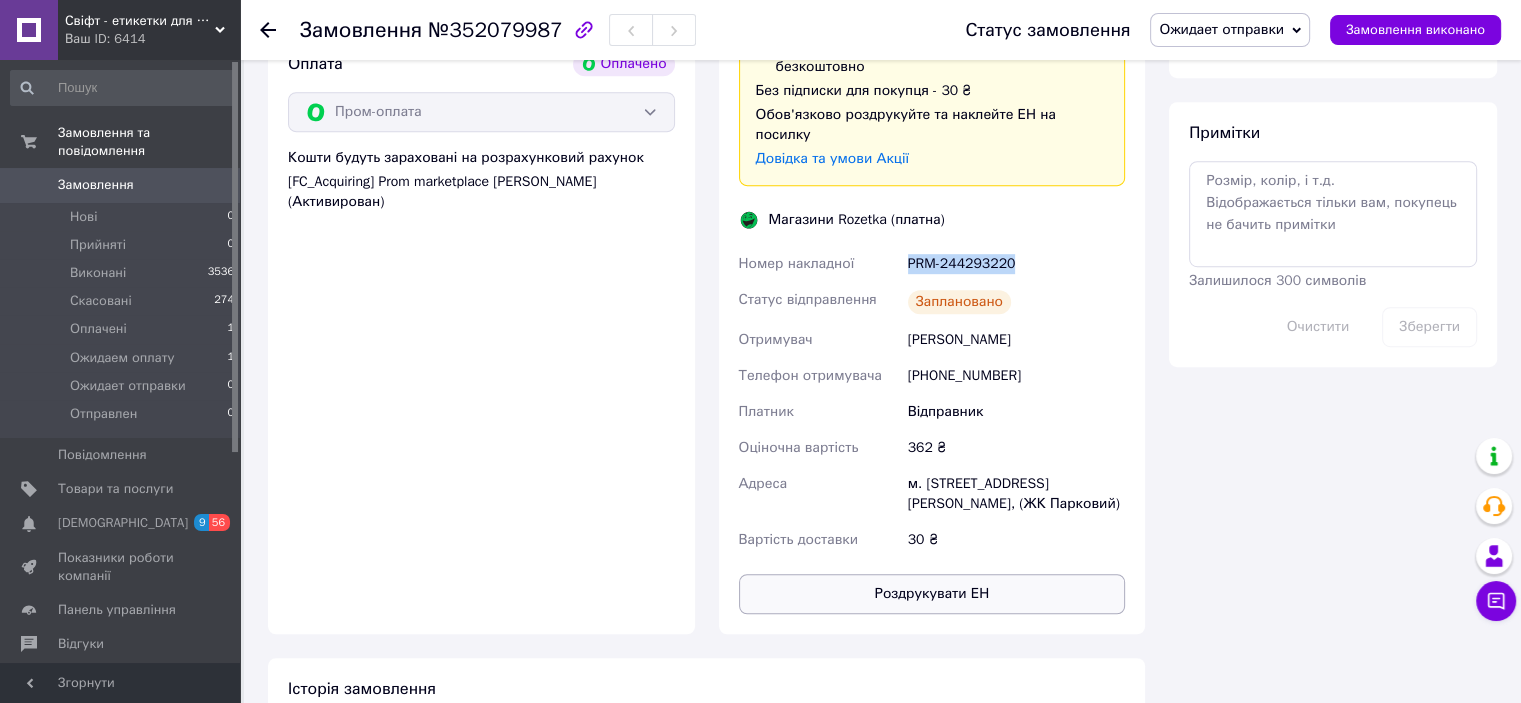 click on "Роздрукувати ЕН" at bounding box center [932, 594] 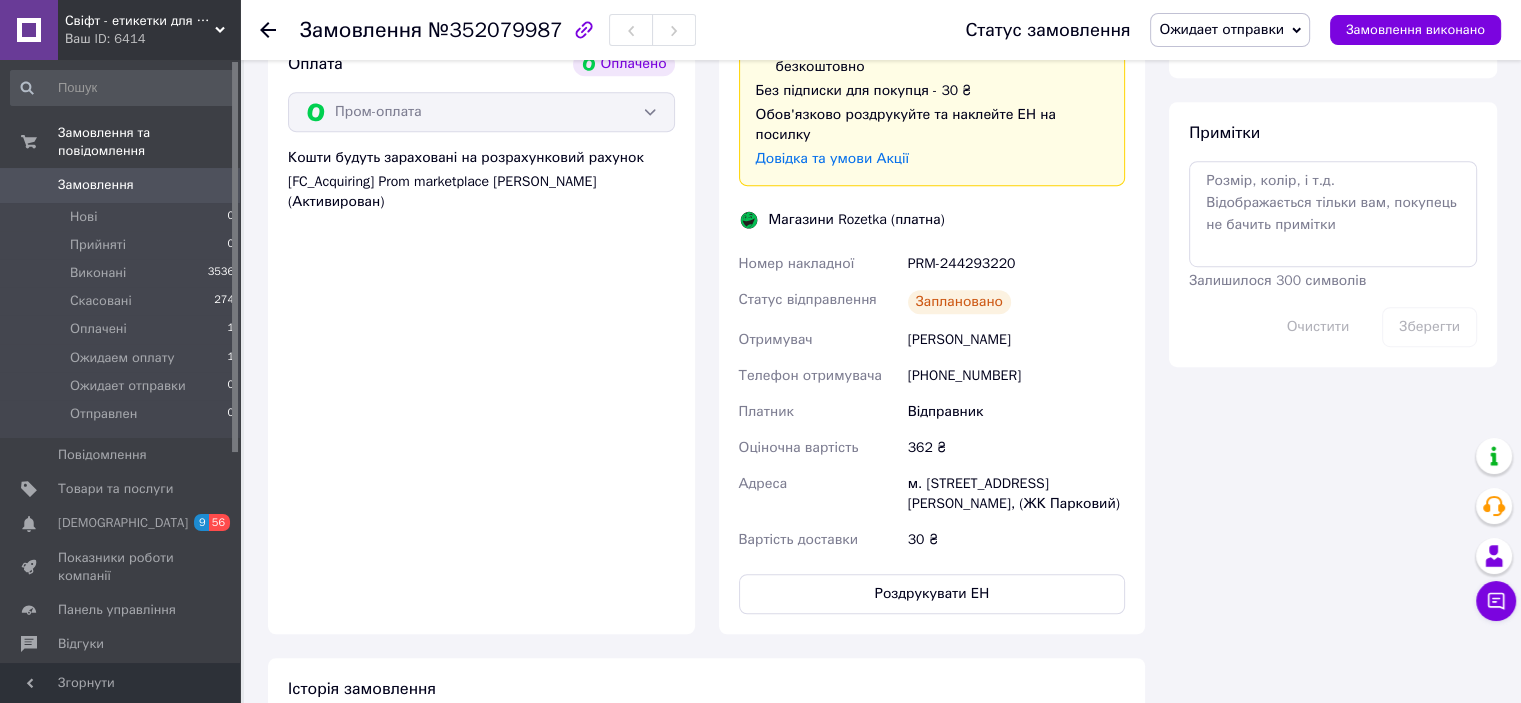 click 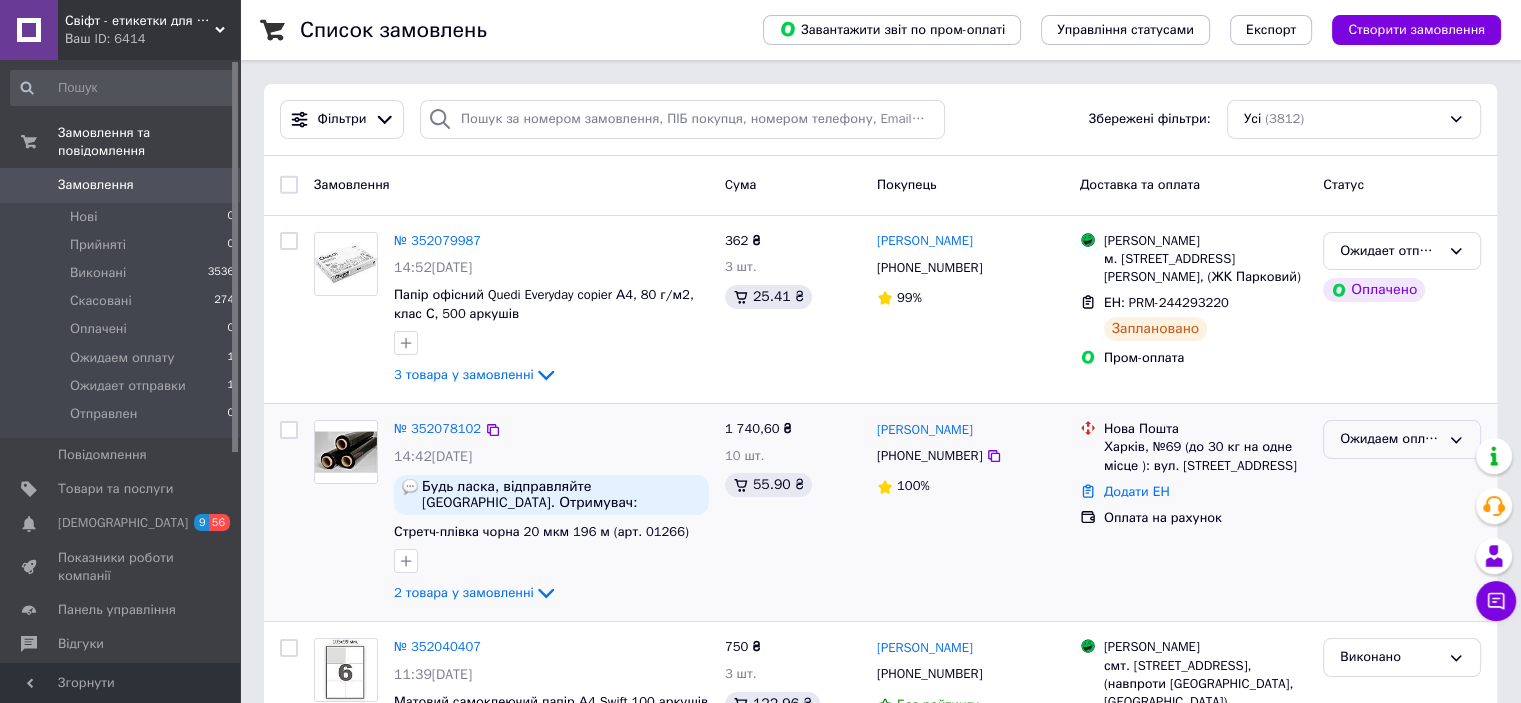 click on "Ожидаем оплату" at bounding box center [1390, 439] 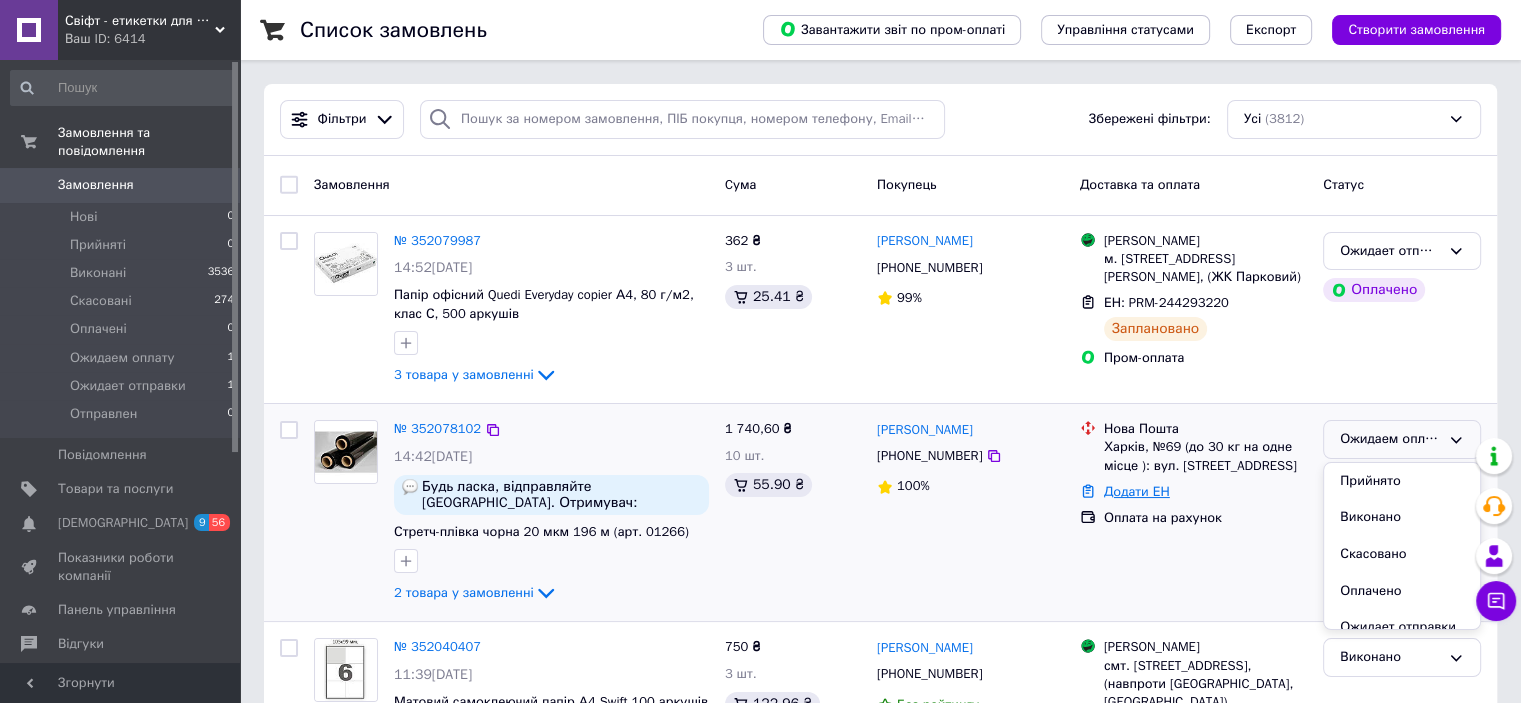 click on "Додати ЕН" at bounding box center [1137, 491] 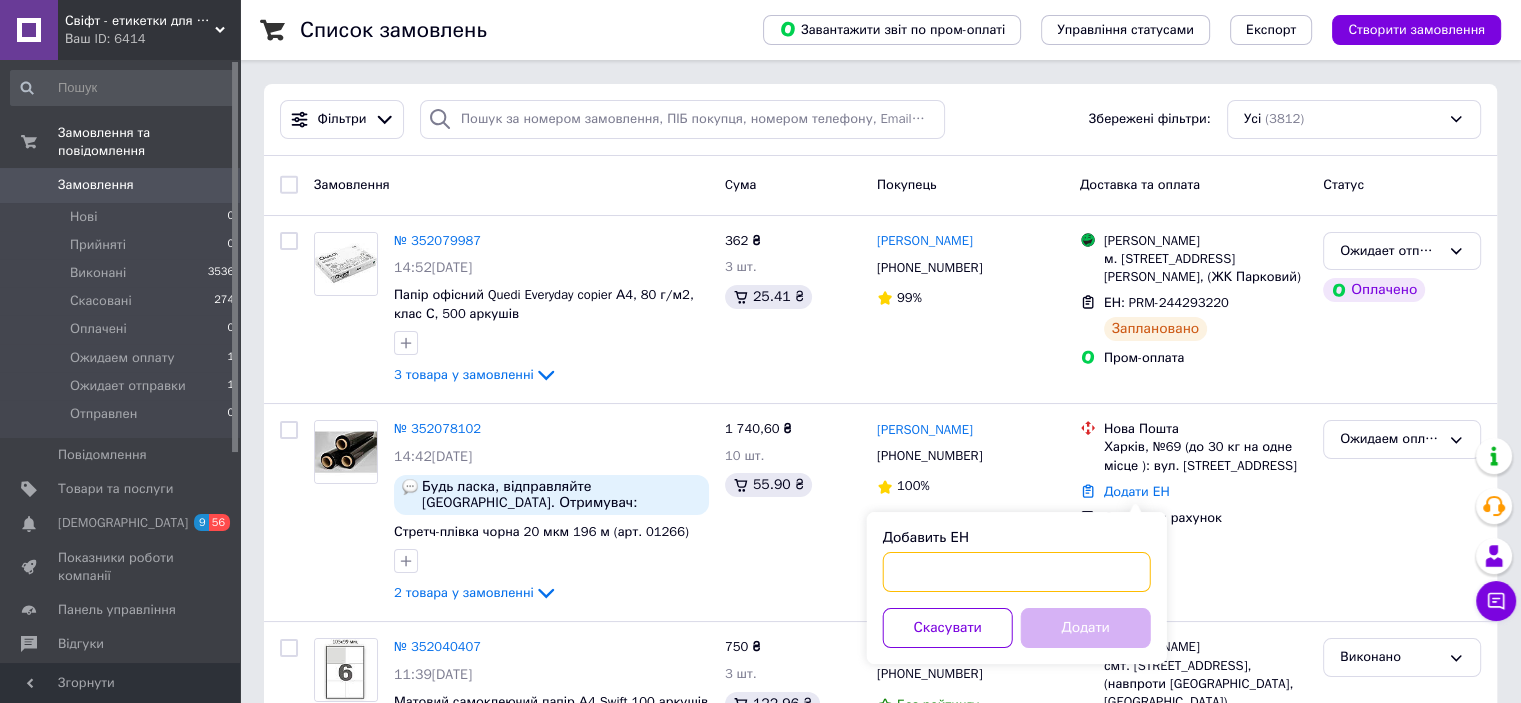 click on "Добавить ЕН" at bounding box center (1017, 572) 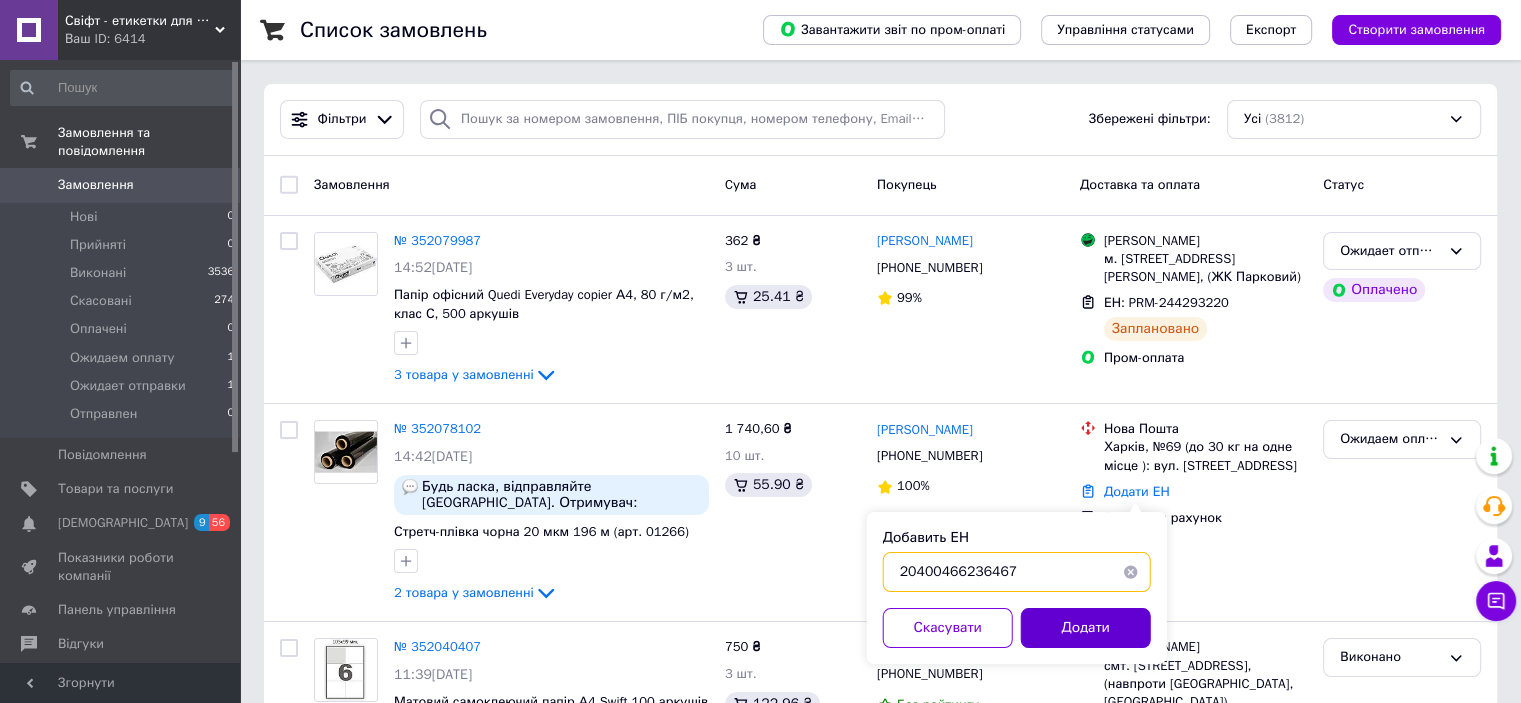type on "20400466236467" 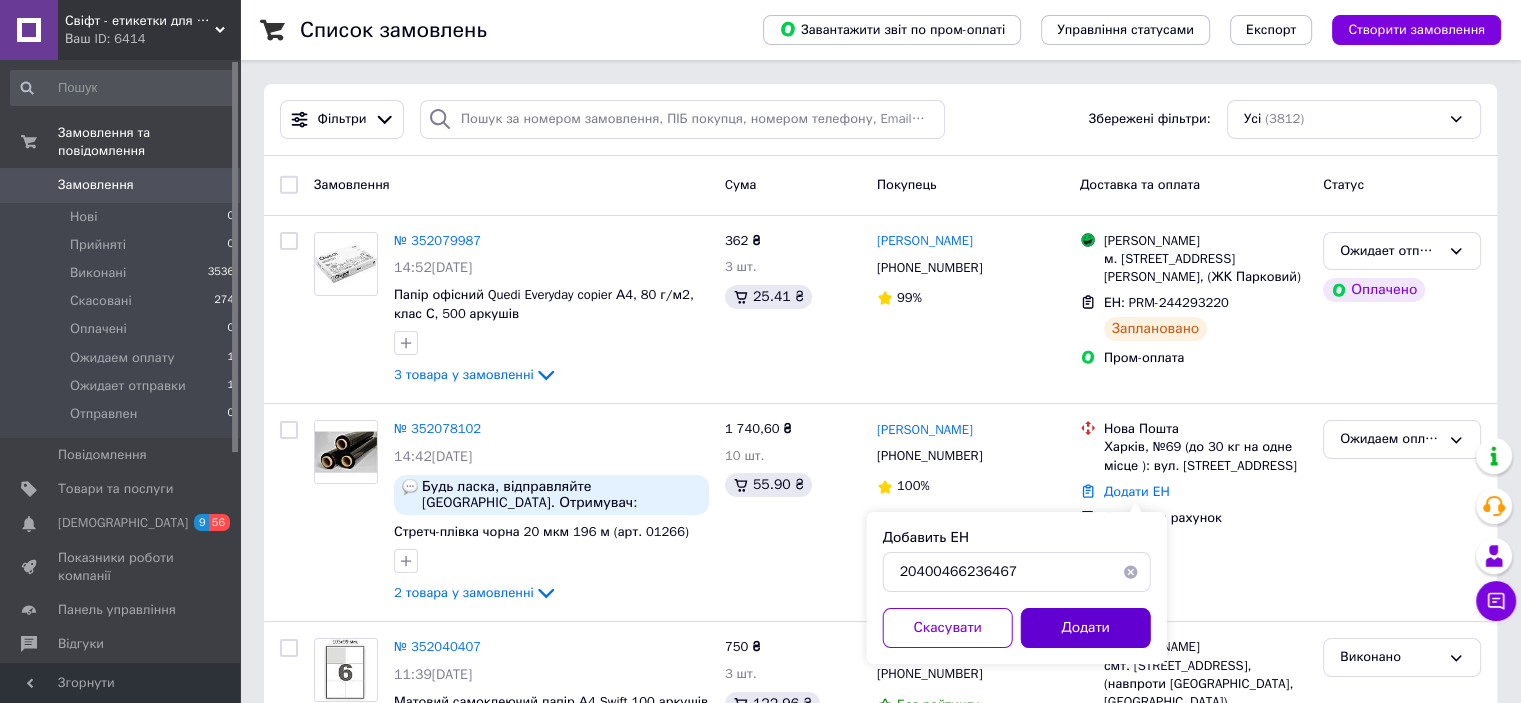 click on "Додати" at bounding box center [1086, 628] 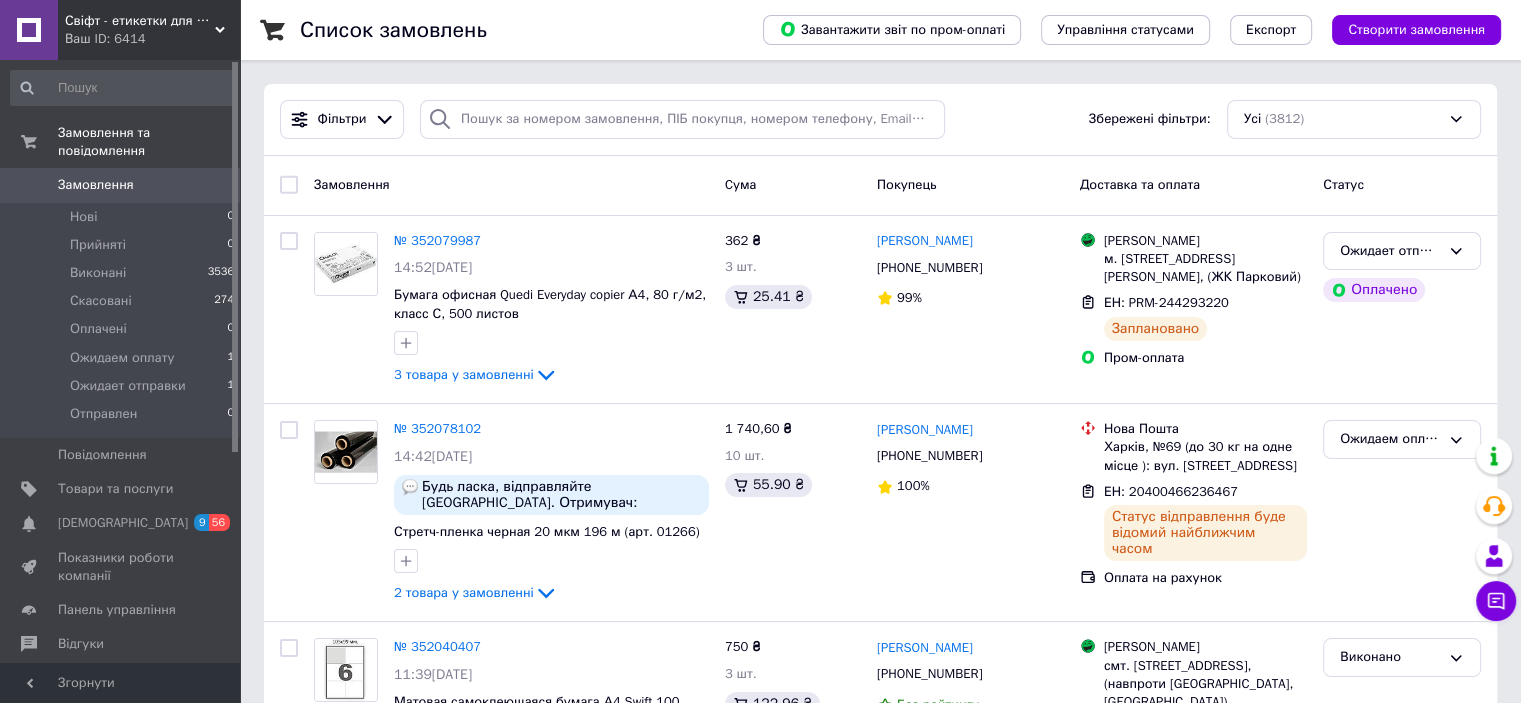 click on "Ожидаем оплату" at bounding box center [1402, 439] 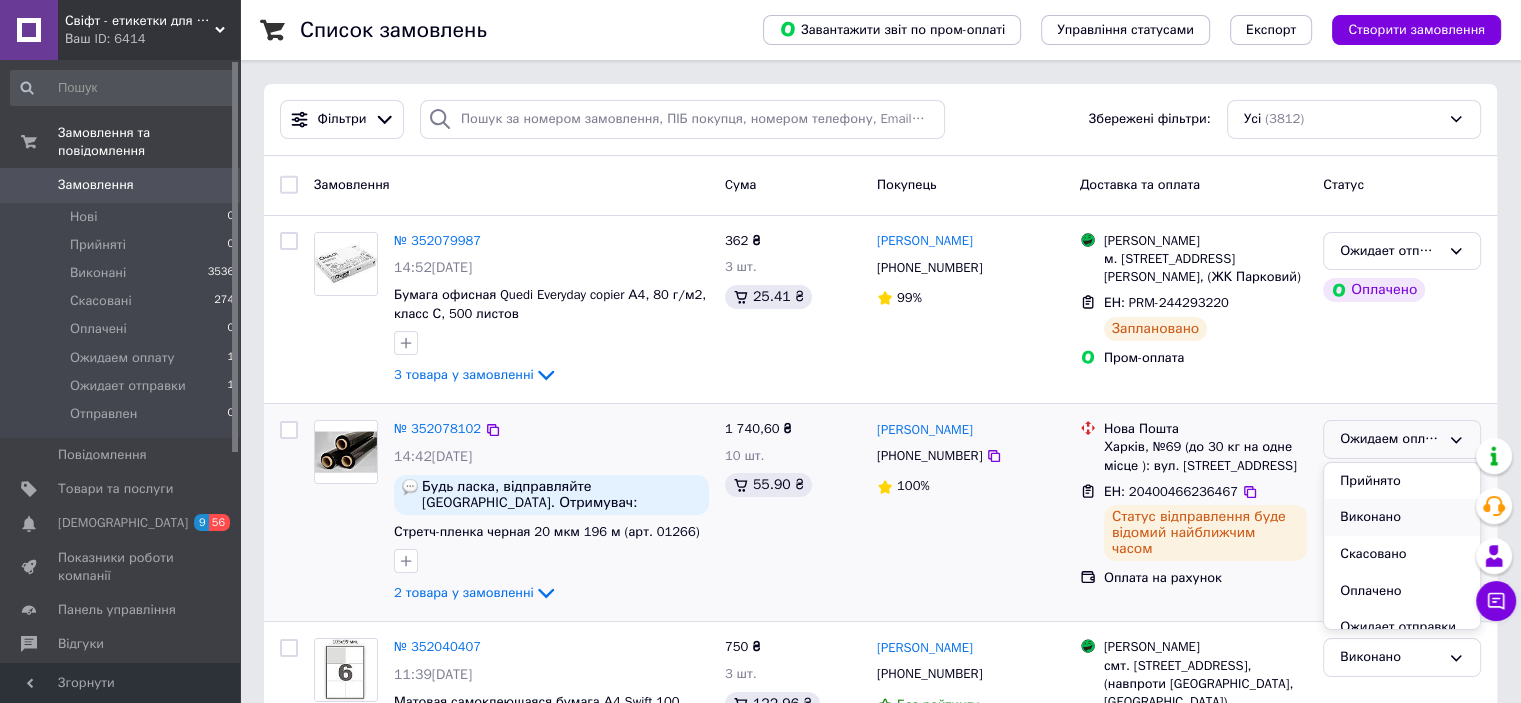 click on "Виконано" at bounding box center (1402, 517) 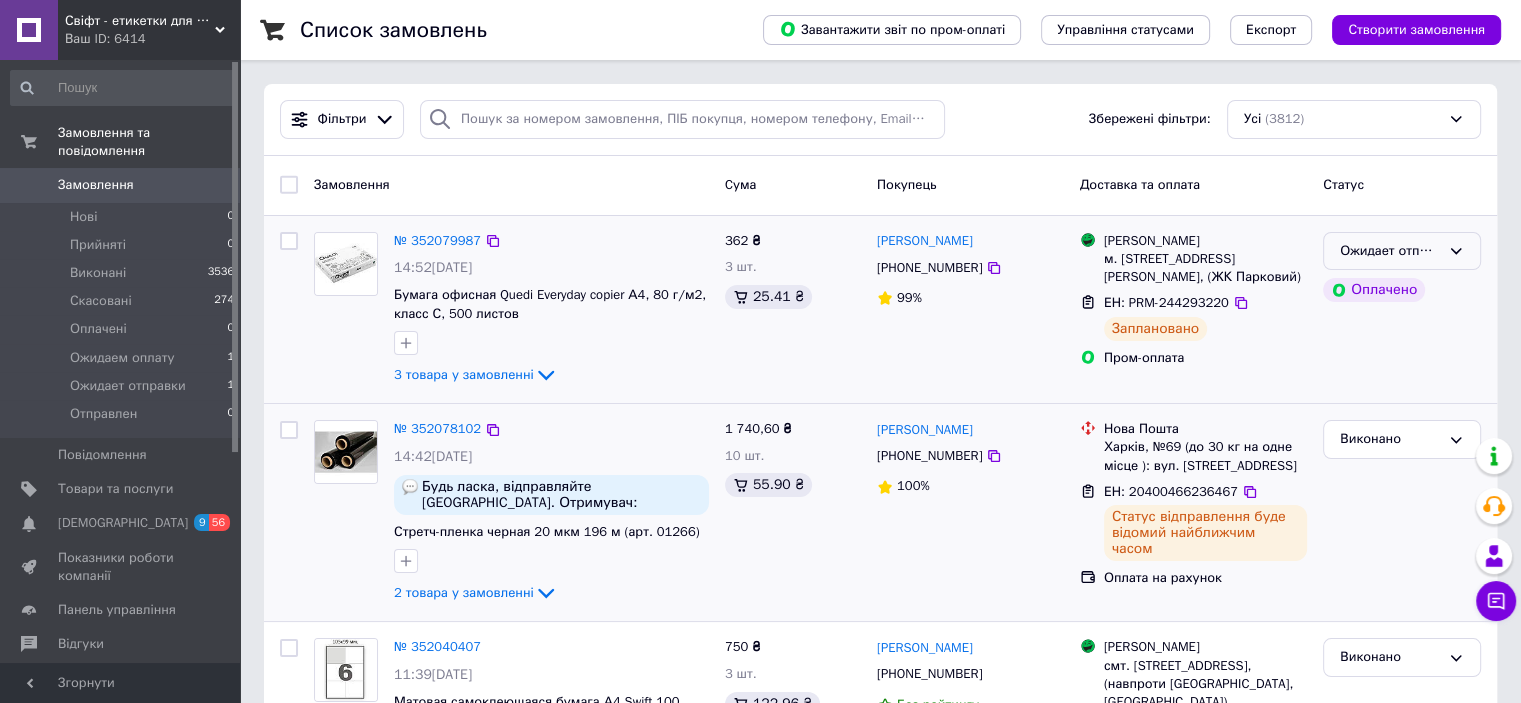drag, startPoint x: 1400, startPoint y: 263, endPoint x: 1407, endPoint y: 253, distance: 12.206555 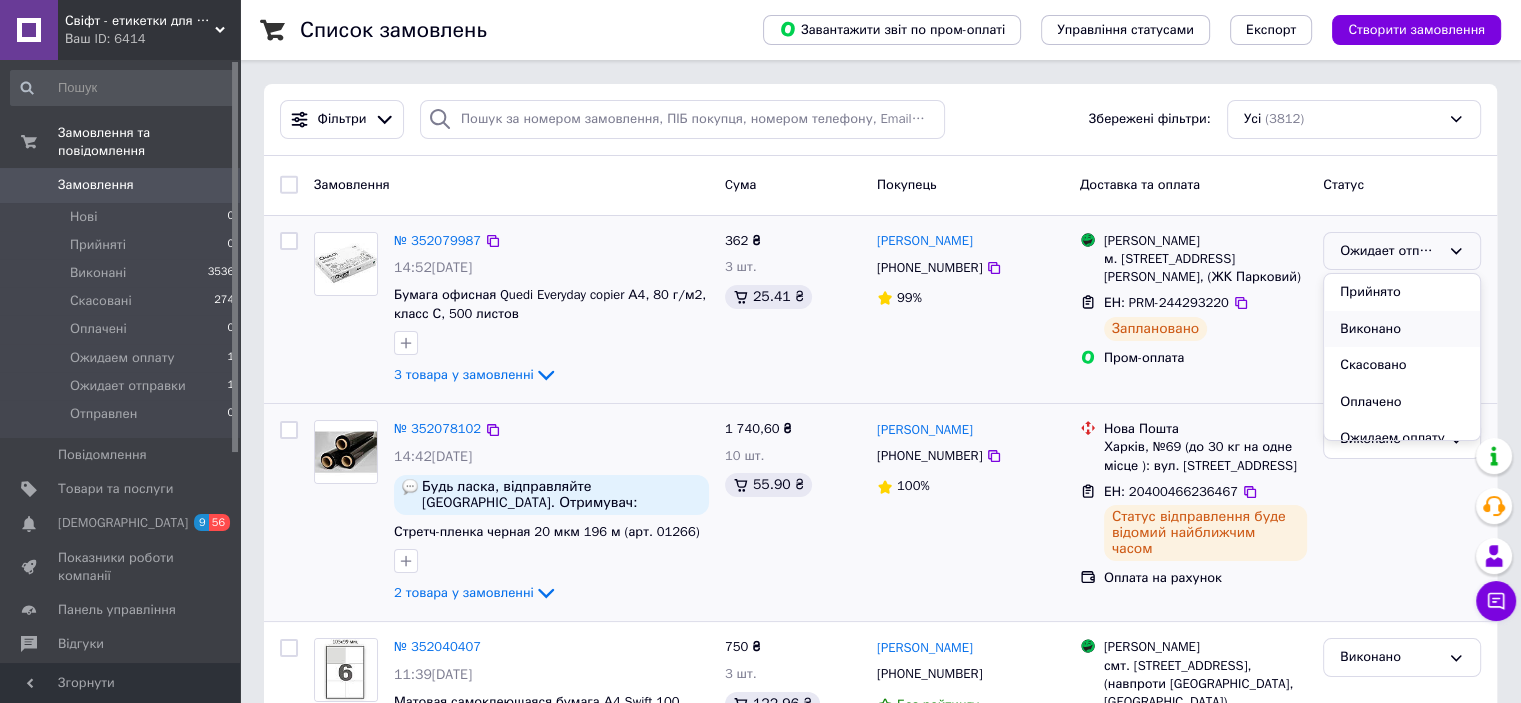 click on "Виконано" at bounding box center (1402, 329) 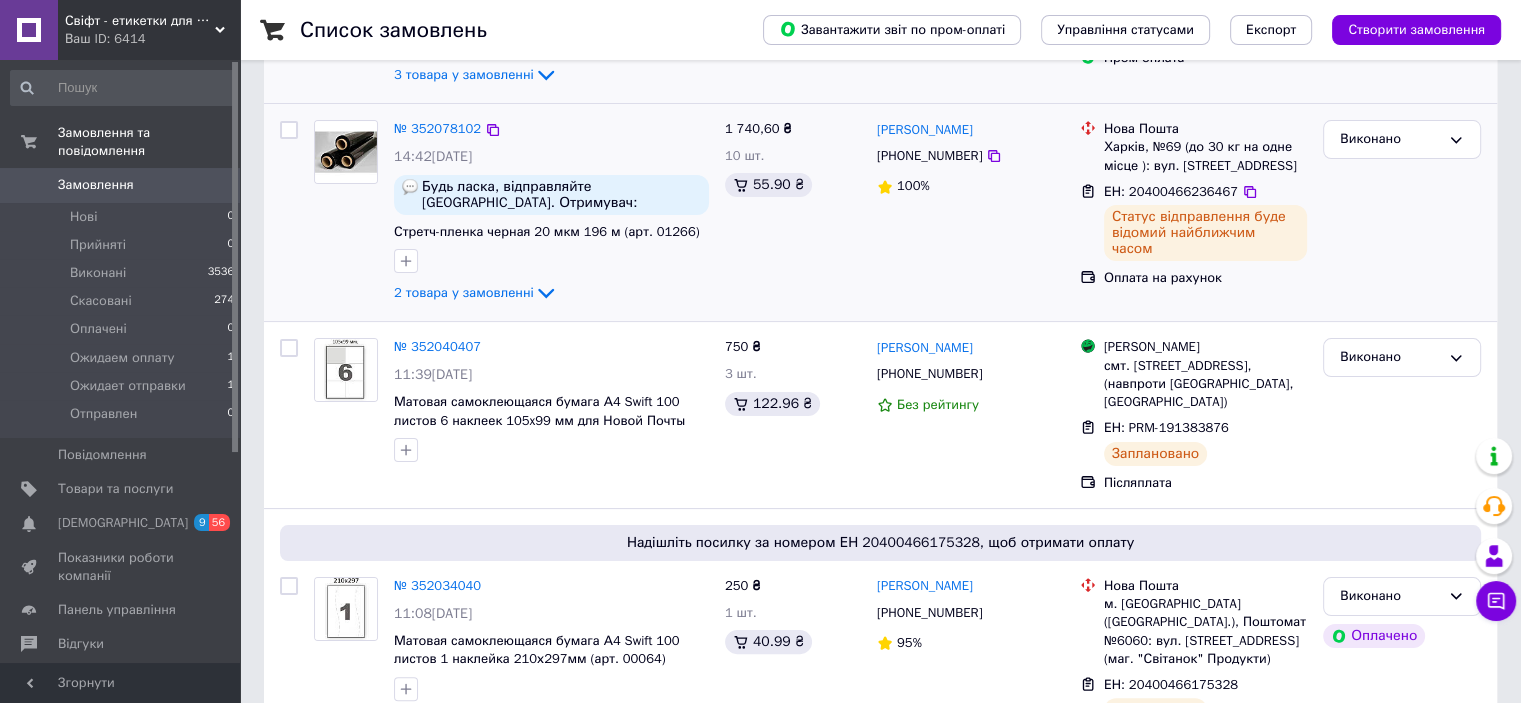 scroll, scrollTop: 0, scrollLeft: 0, axis: both 